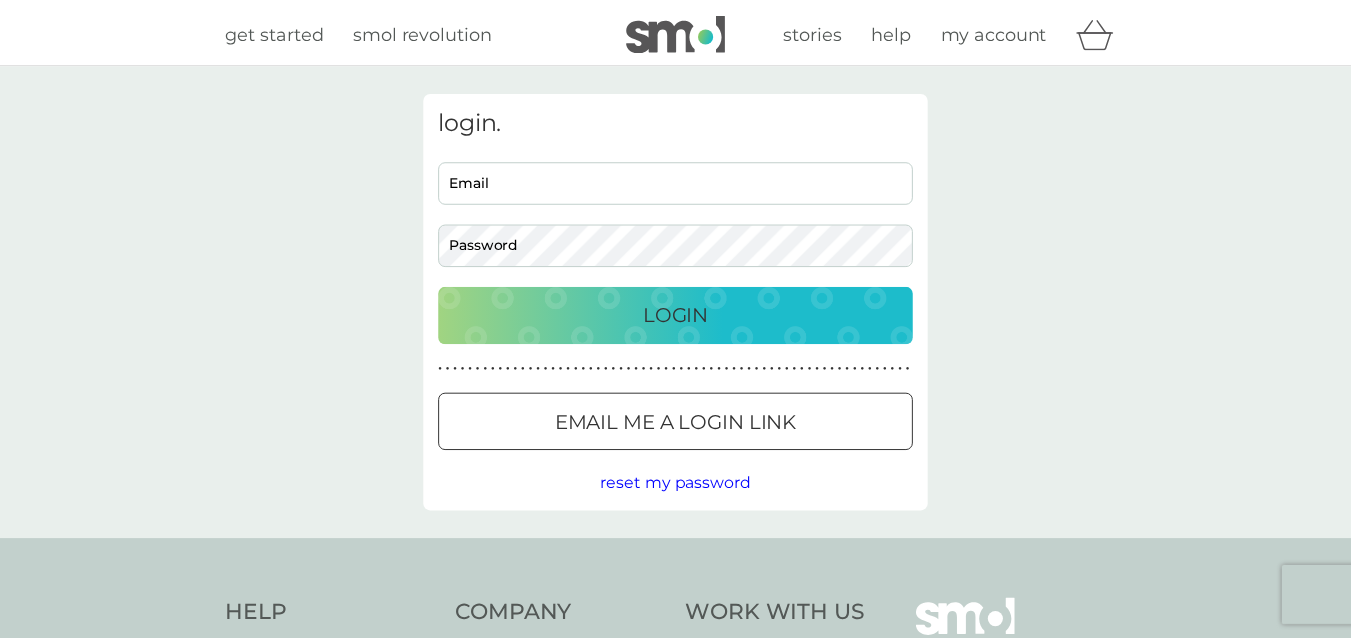 scroll, scrollTop: 0, scrollLeft: 0, axis: both 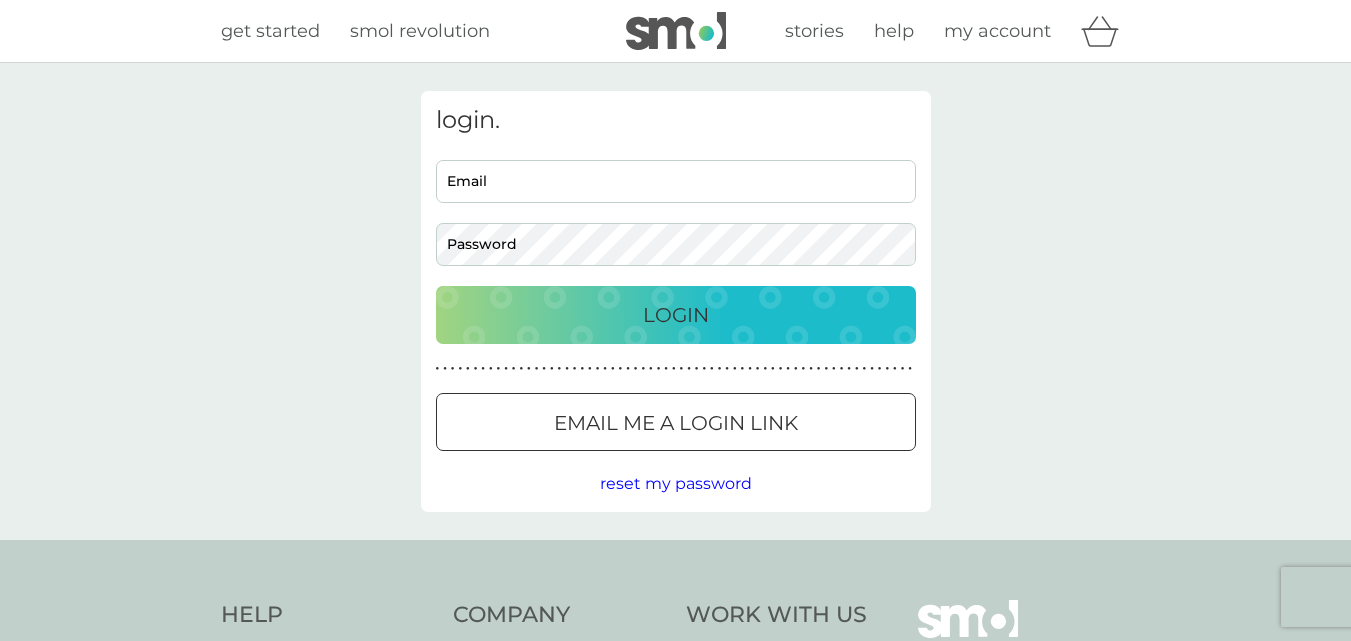 type on "helen.aslett@gmail.com" 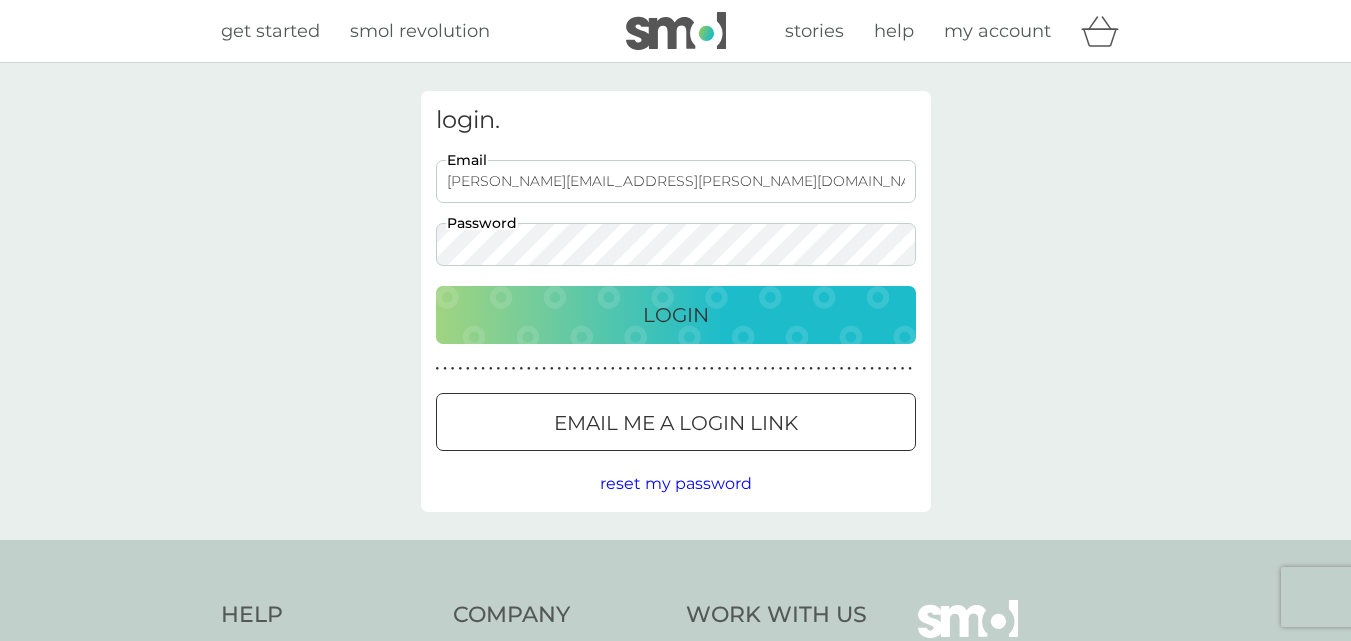 click on "Login" at bounding box center (676, 315) 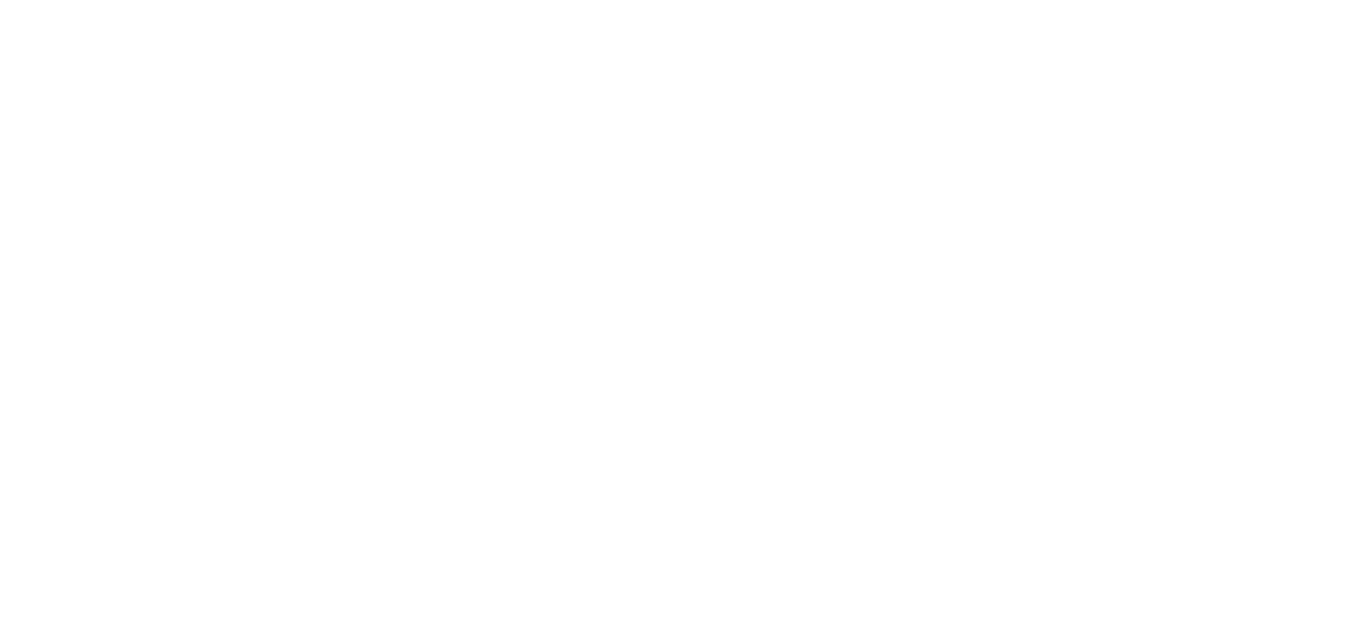 scroll, scrollTop: 0, scrollLeft: 0, axis: both 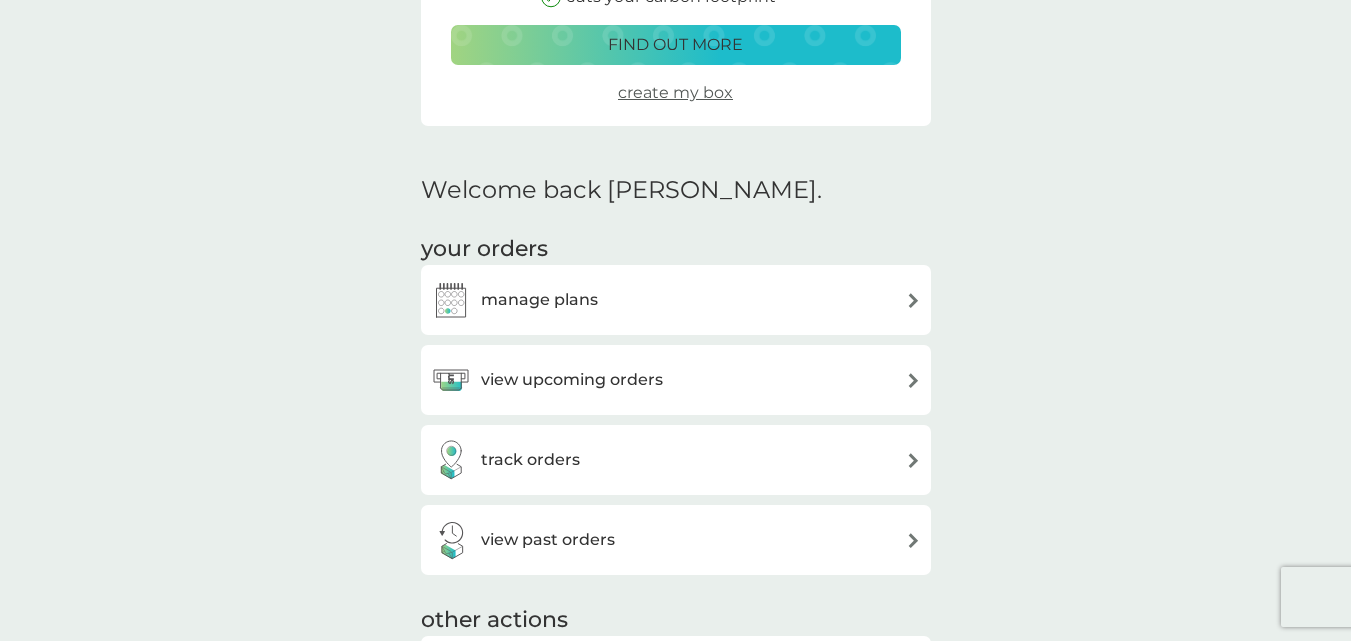 click on "view upcoming orders" at bounding box center (572, 380) 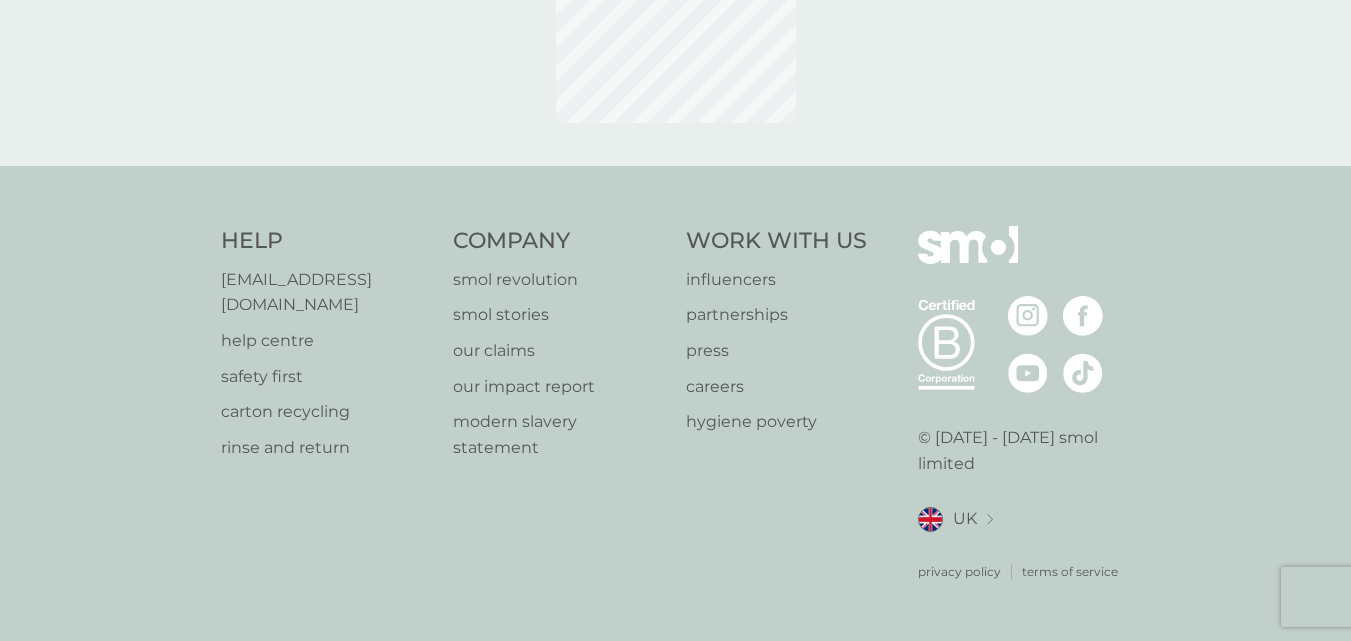 scroll, scrollTop: 0, scrollLeft: 0, axis: both 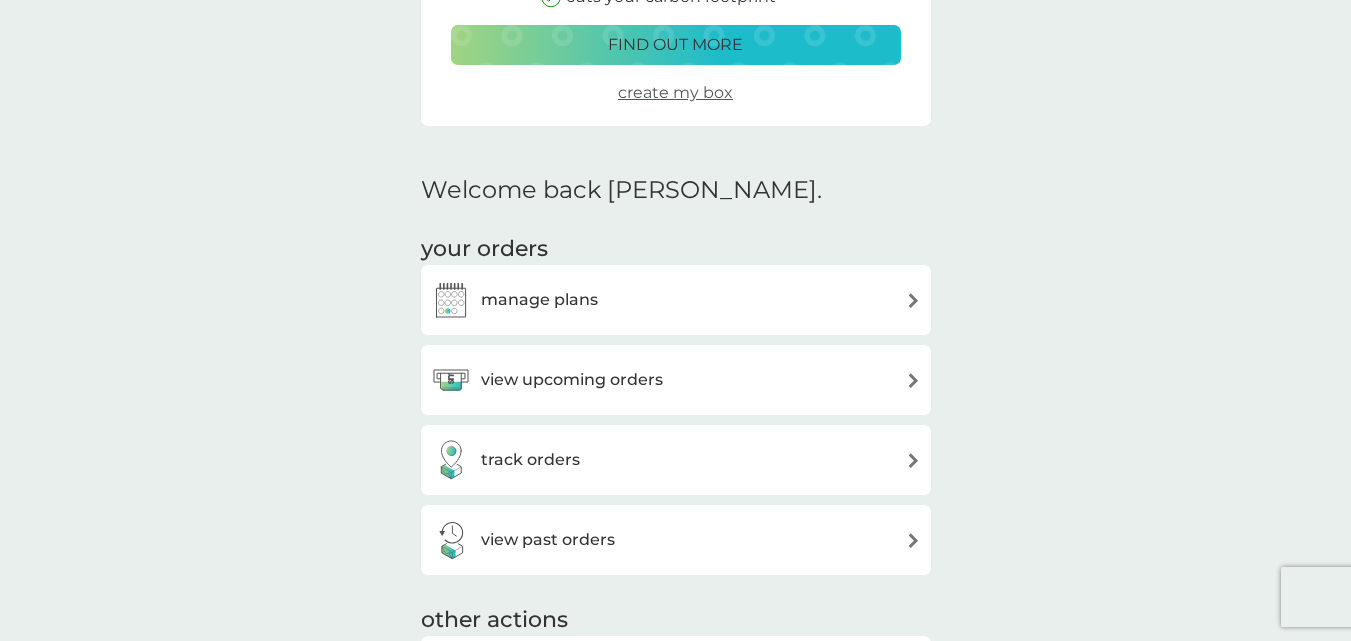 click on "manage plans" at bounding box center (676, 300) 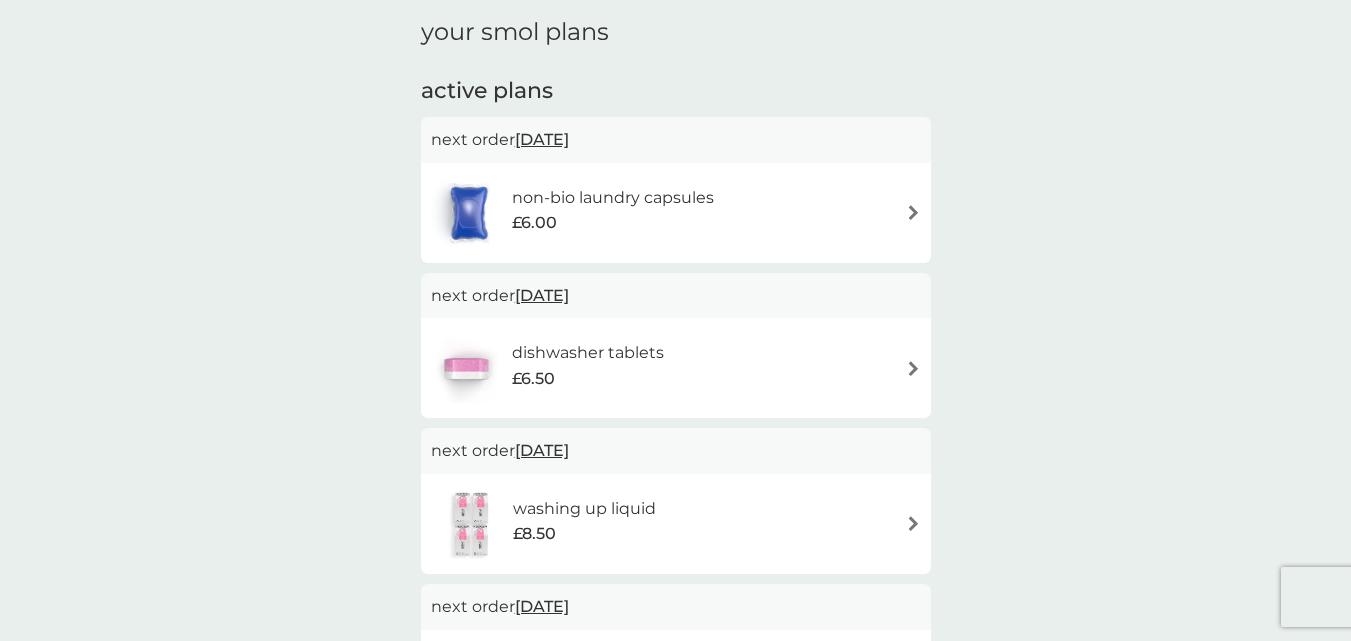 scroll, scrollTop: 400, scrollLeft: 0, axis: vertical 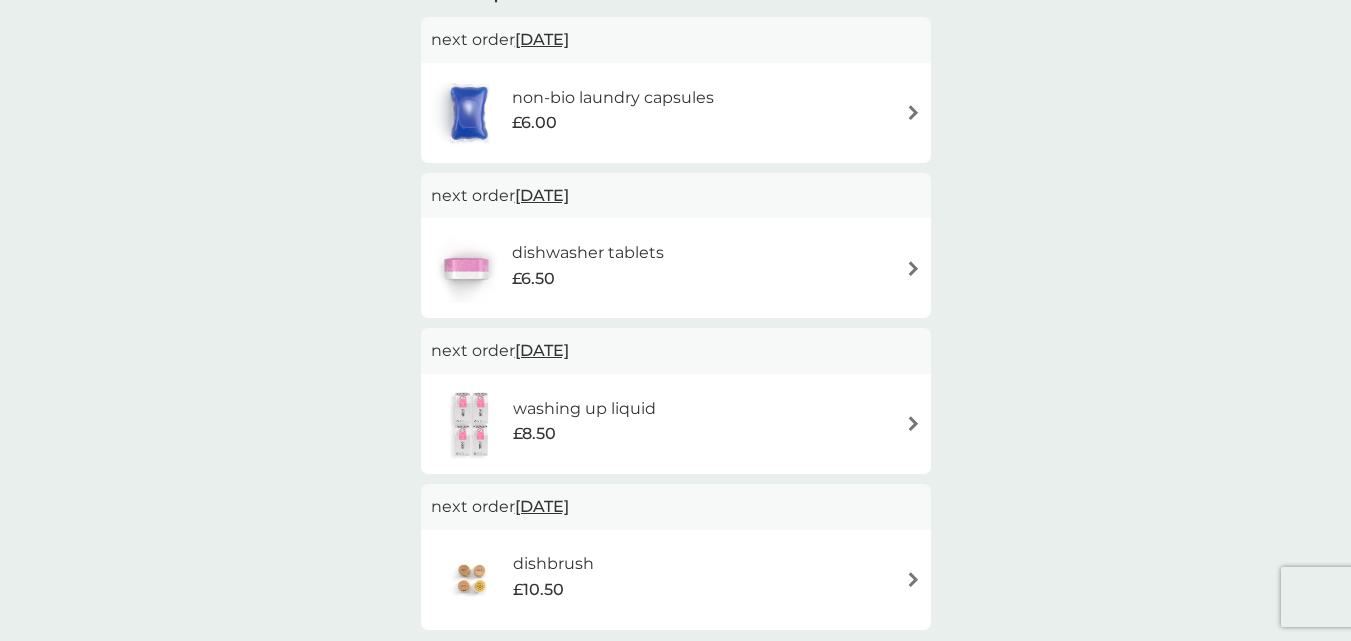 click at bounding box center (913, 423) 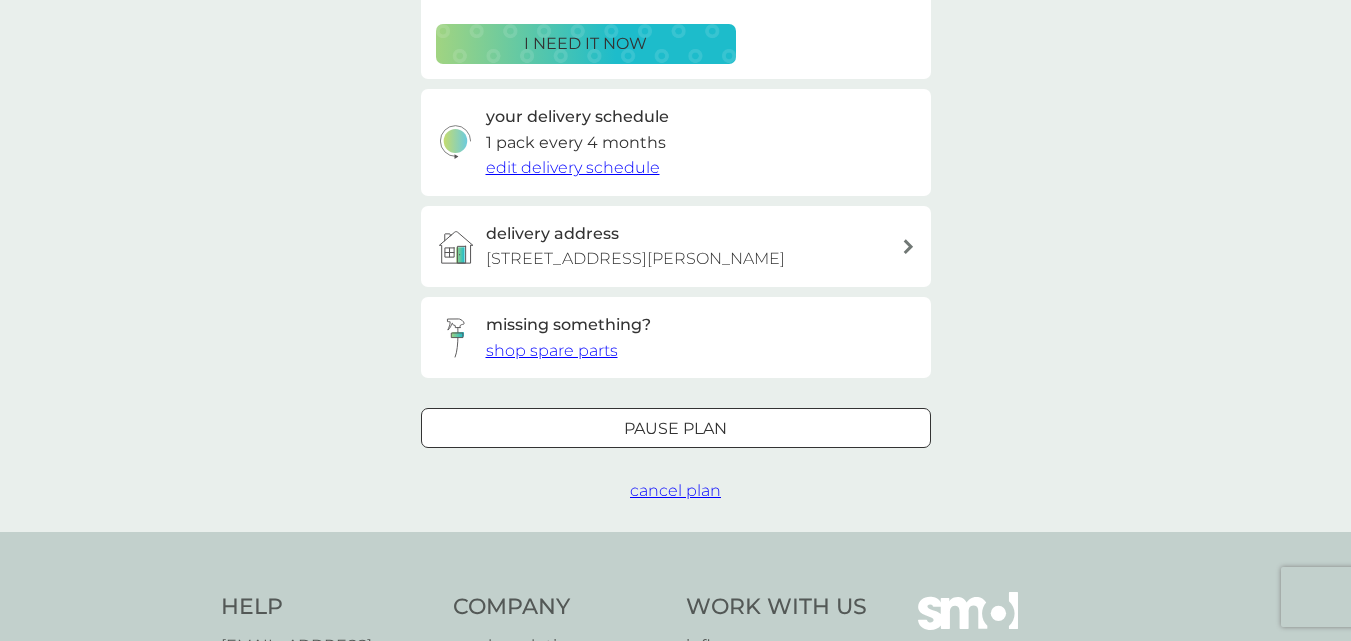 scroll, scrollTop: 0, scrollLeft: 0, axis: both 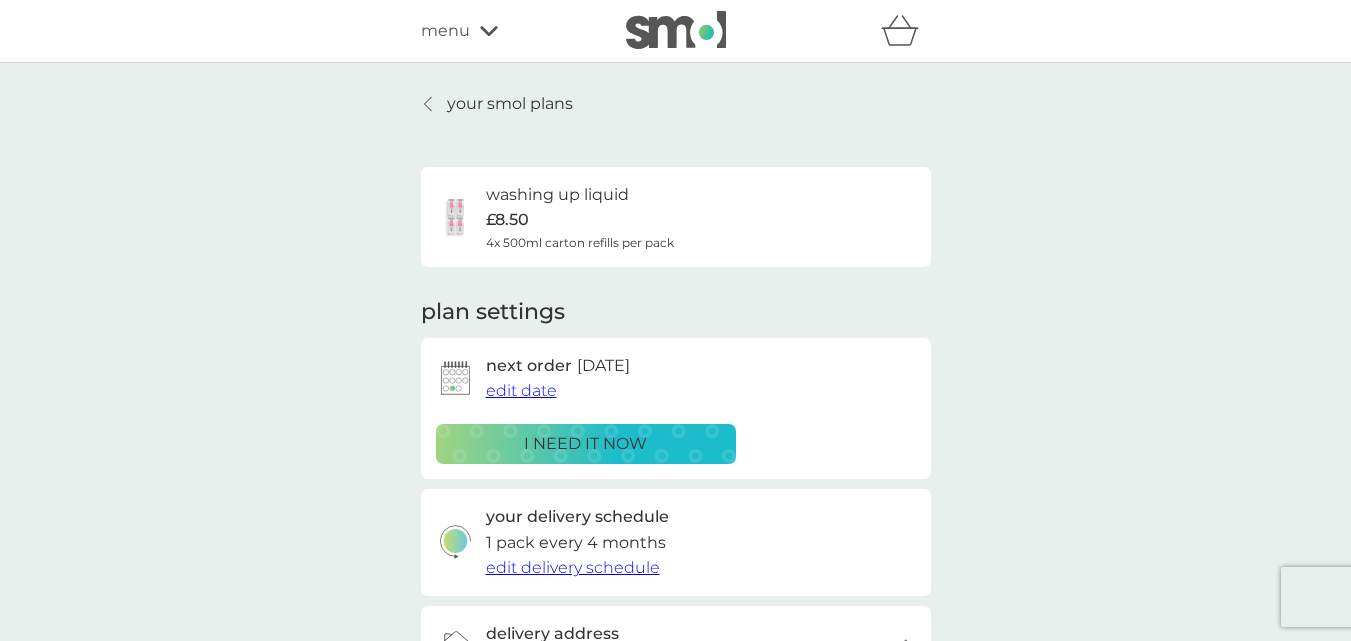 click on "i need it now" at bounding box center [586, 444] 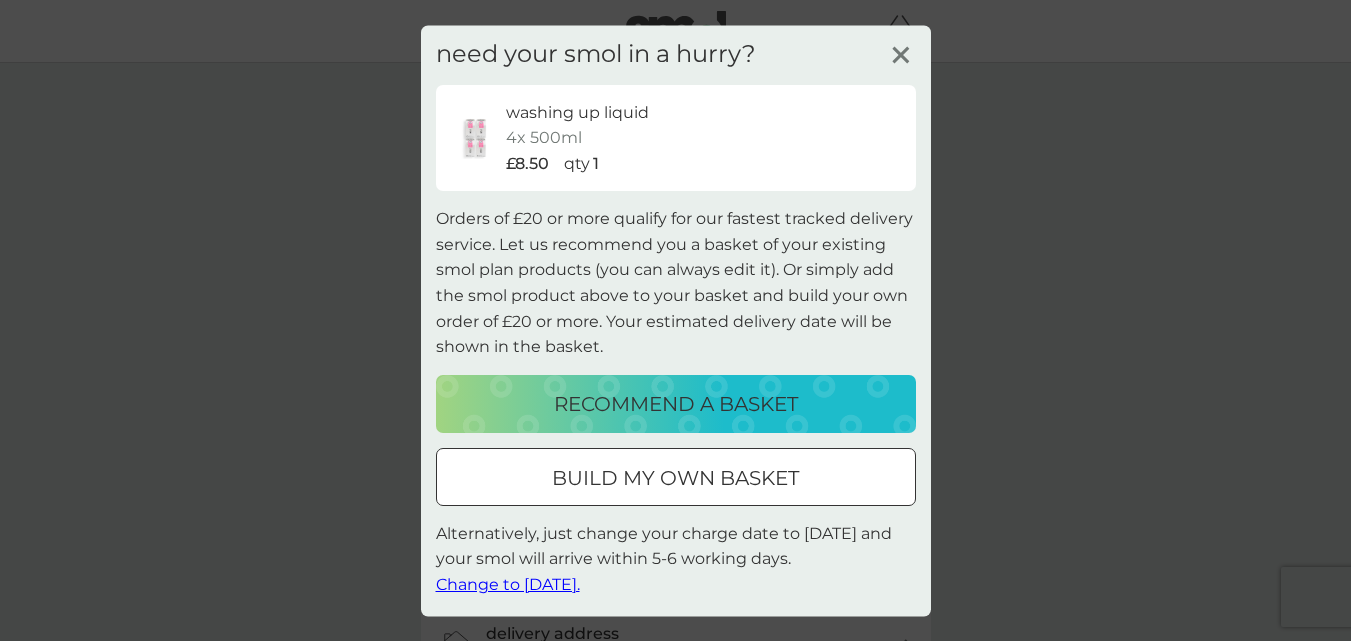 scroll, scrollTop: 7, scrollLeft: 0, axis: vertical 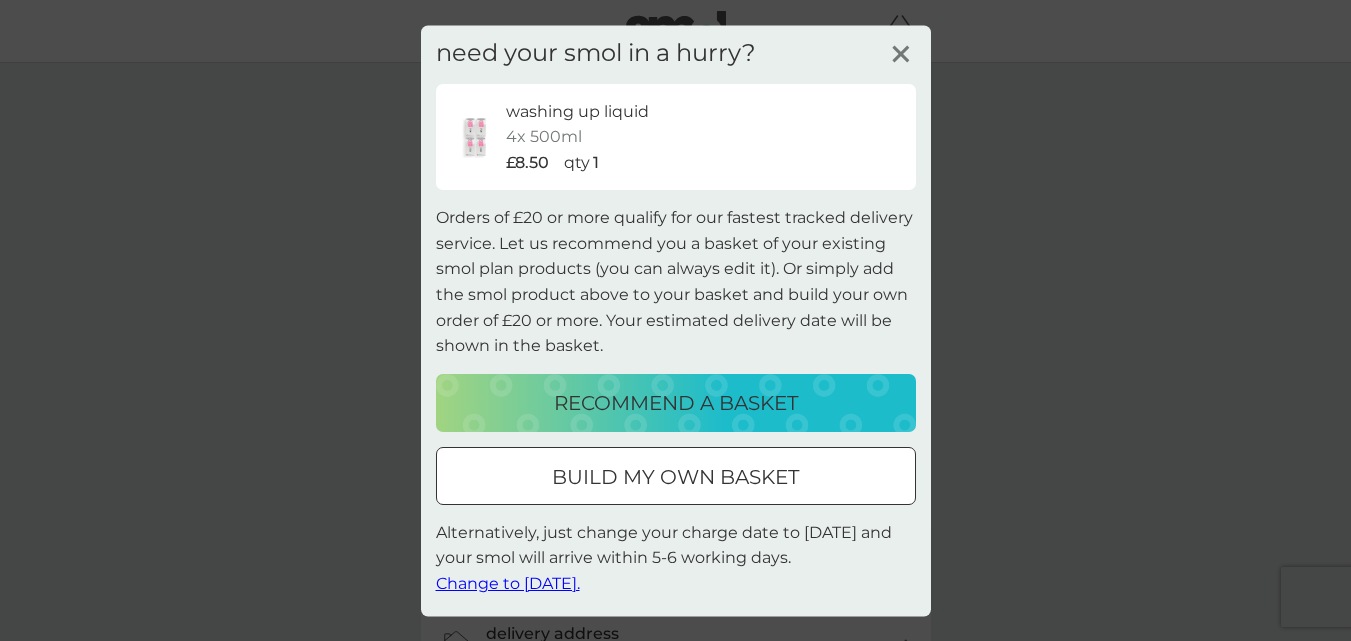 click on "recommend a basket" at bounding box center (676, 402) 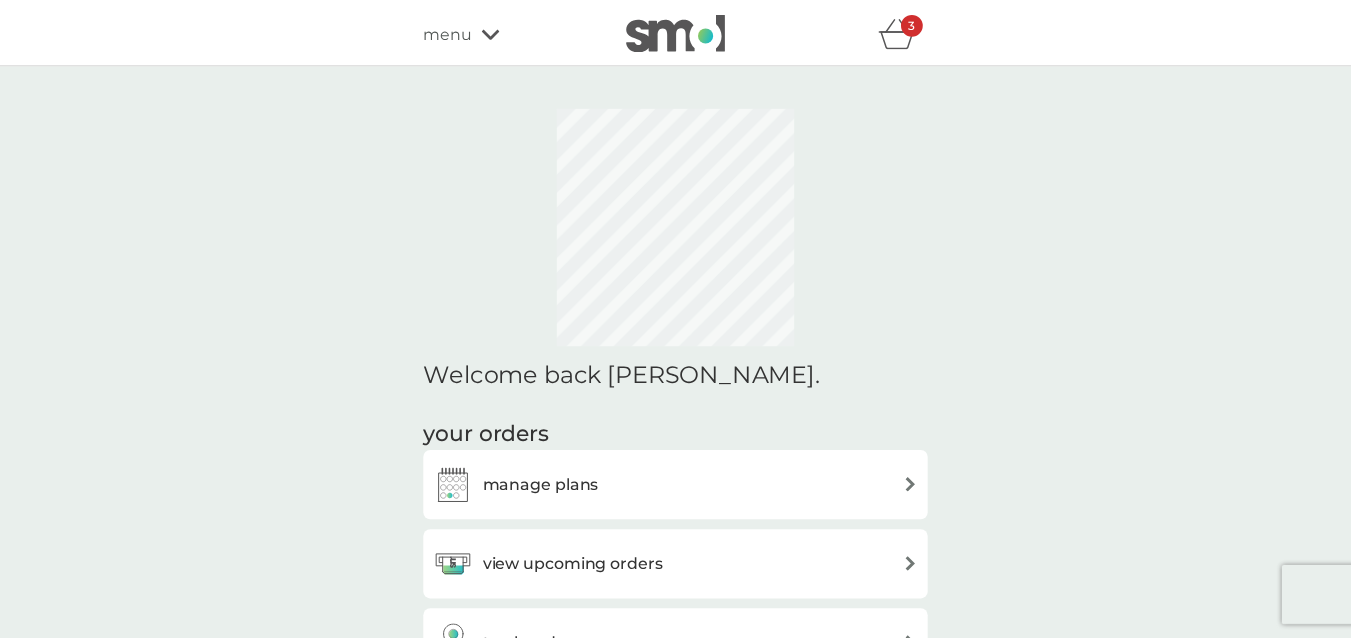 scroll, scrollTop: 0, scrollLeft: 0, axis: both 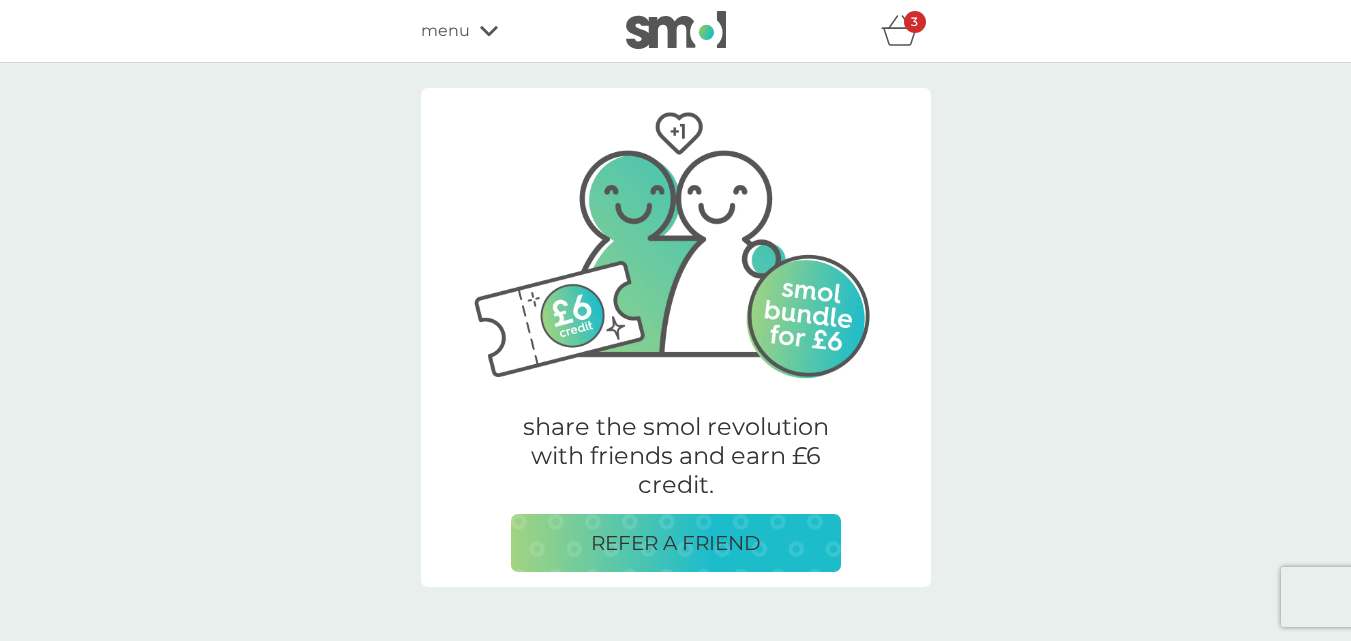 click 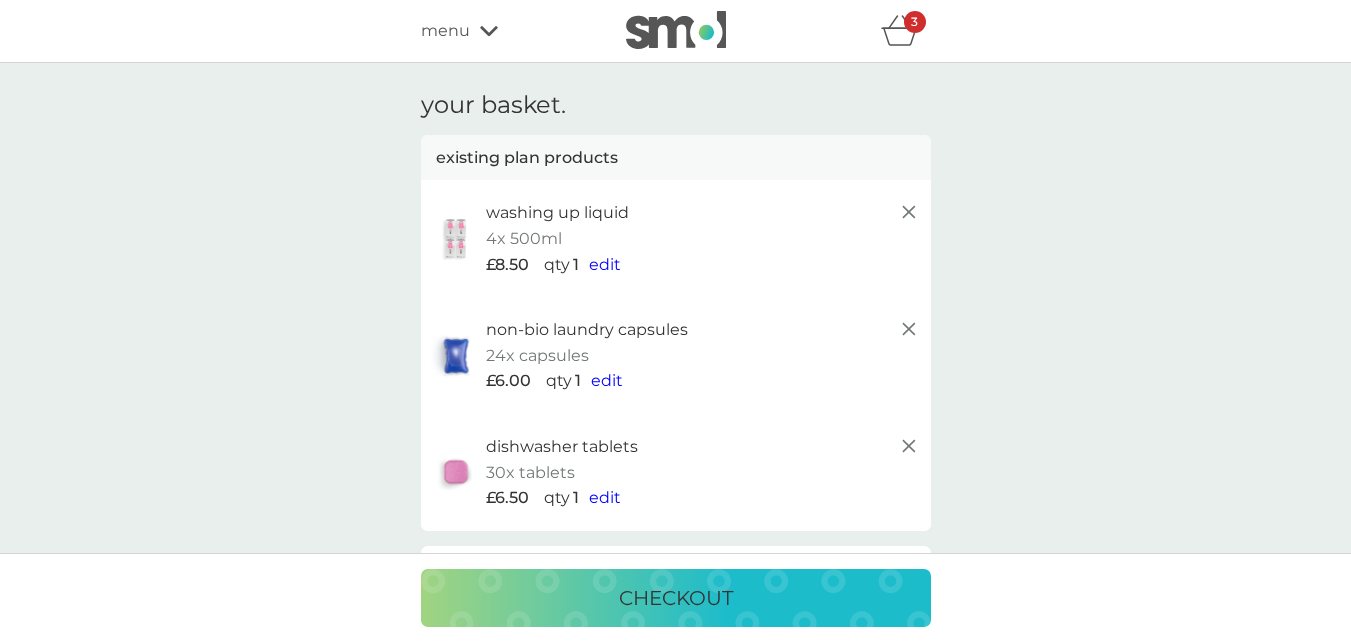 click 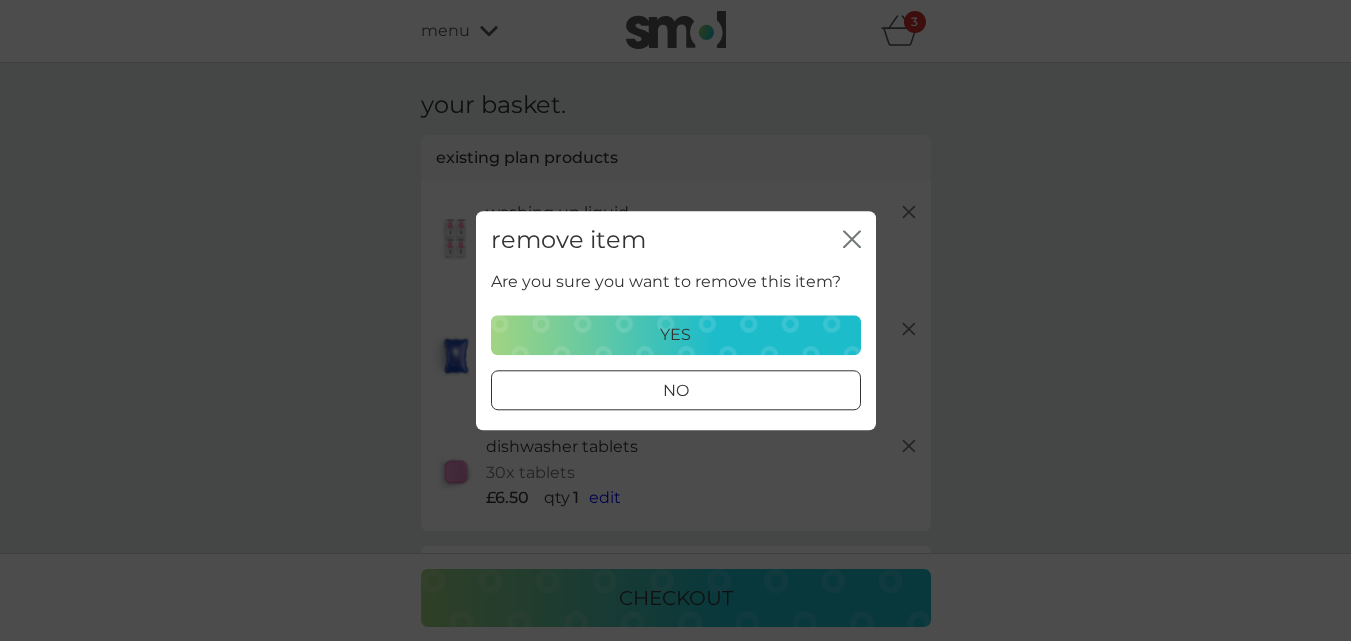 click on "remove item close Are you sure you want to remove this item? yes no" at bounding box center (675, 320) 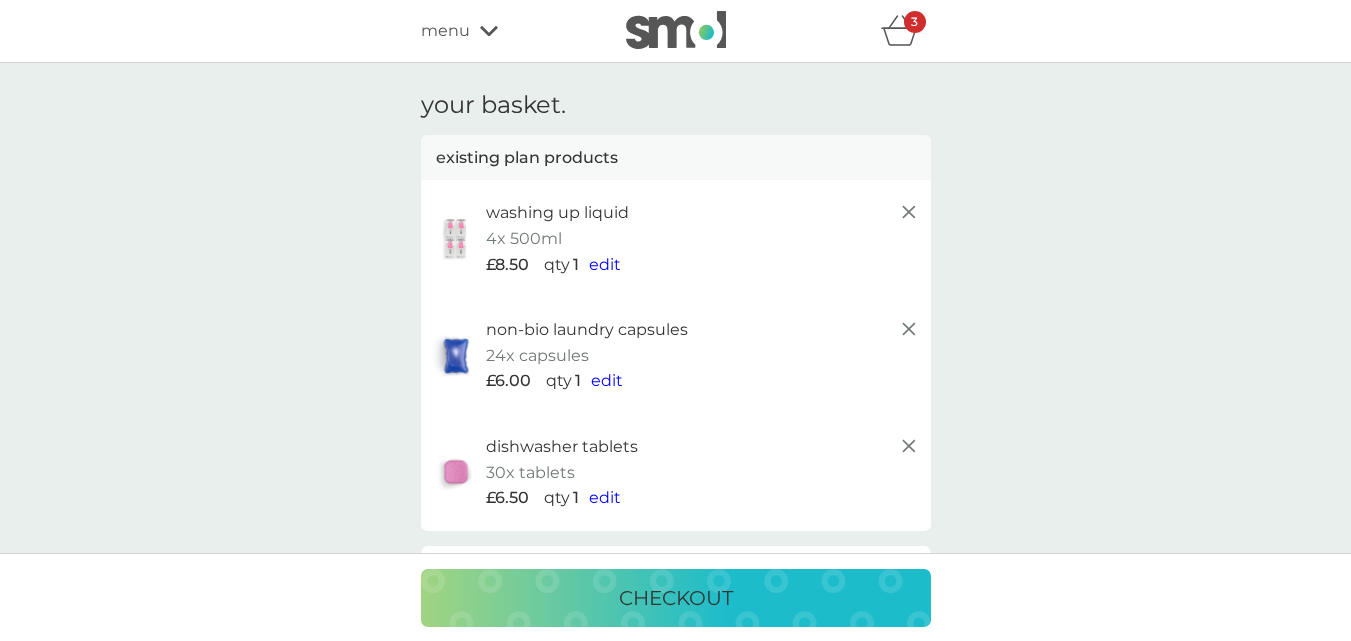 click on "edit" at bounding box center (605, 497) 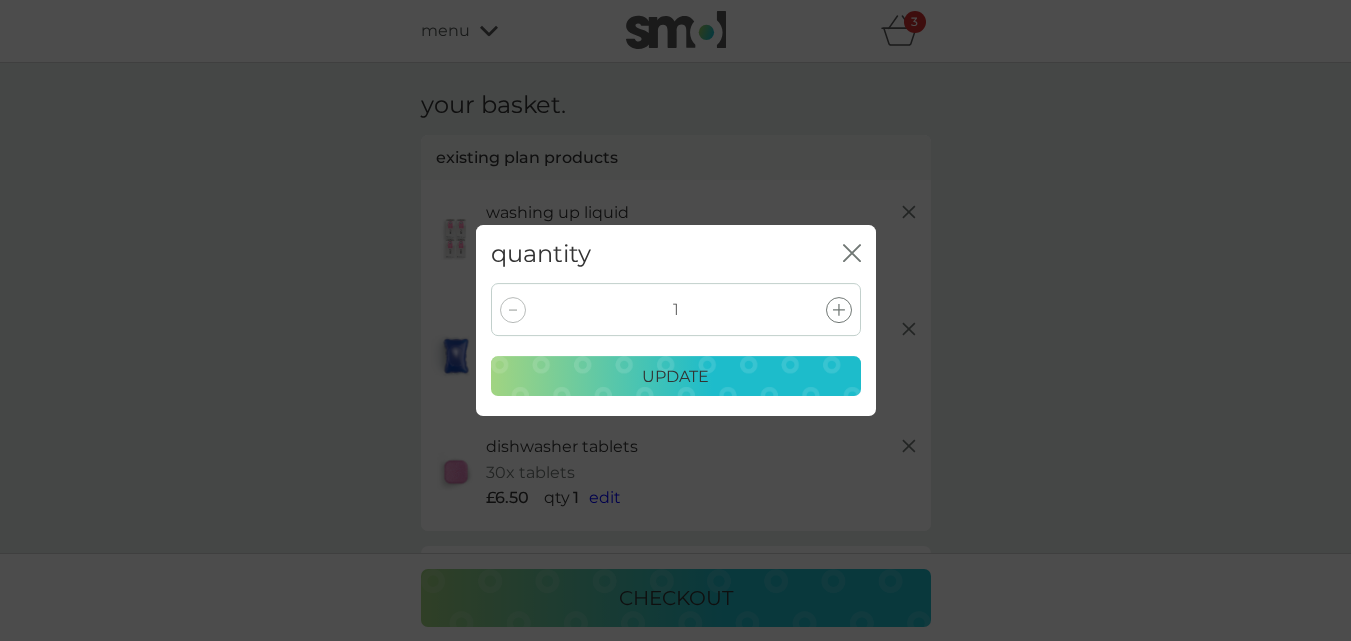 click at bounding box center [513, 310] 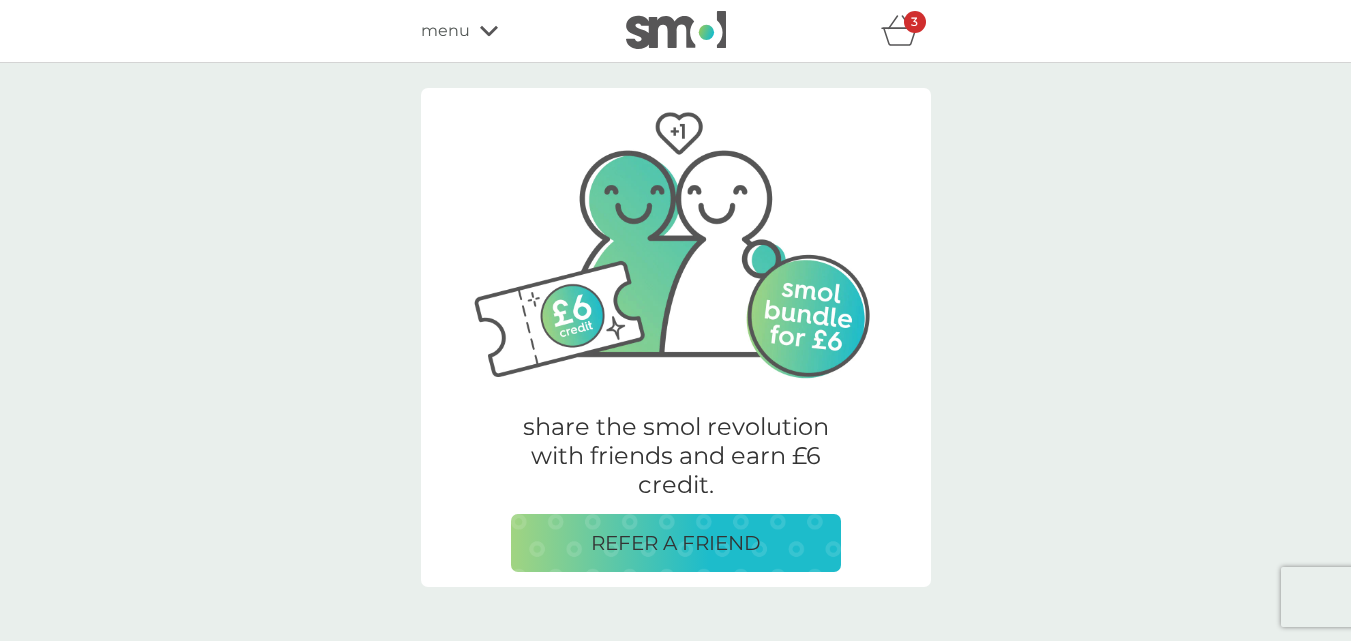 click 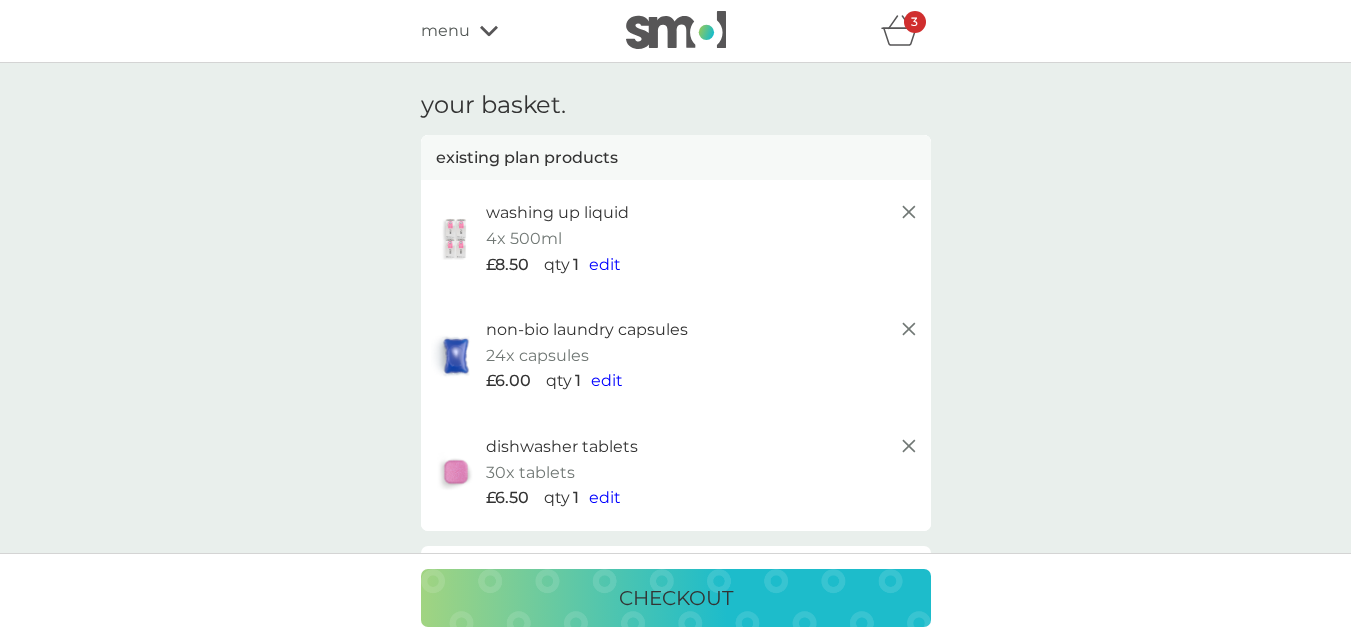 click on "edit" at bounding box center [605, 497] 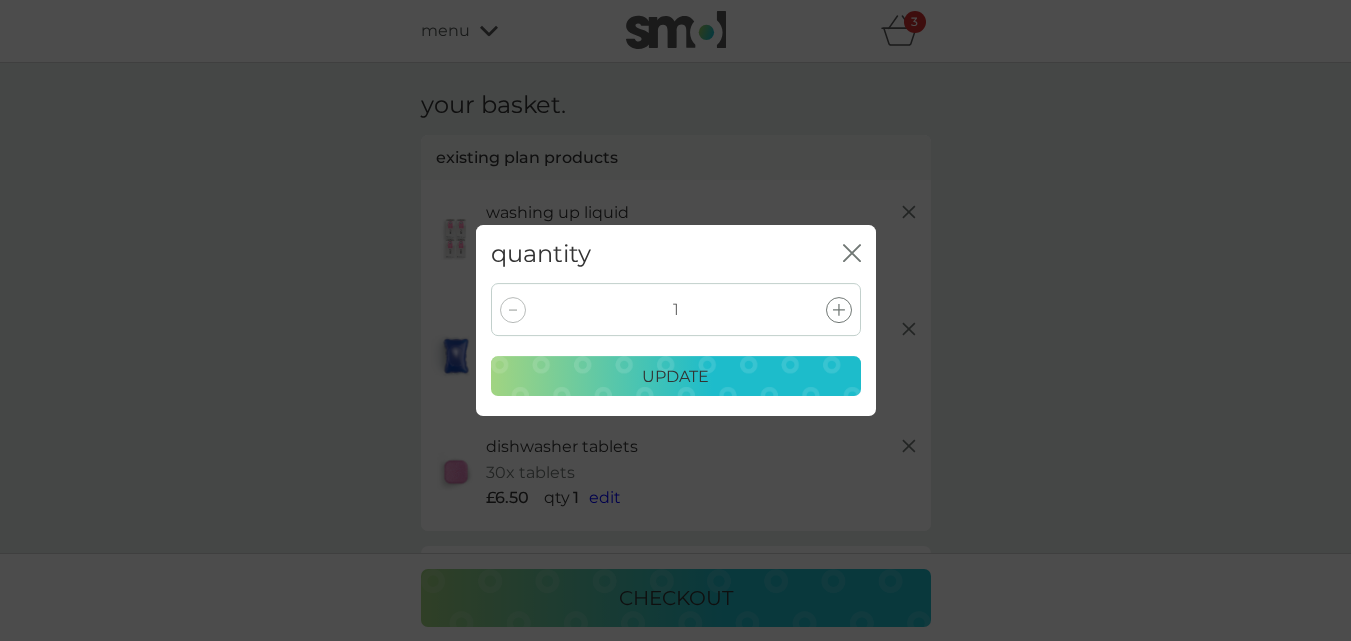 click 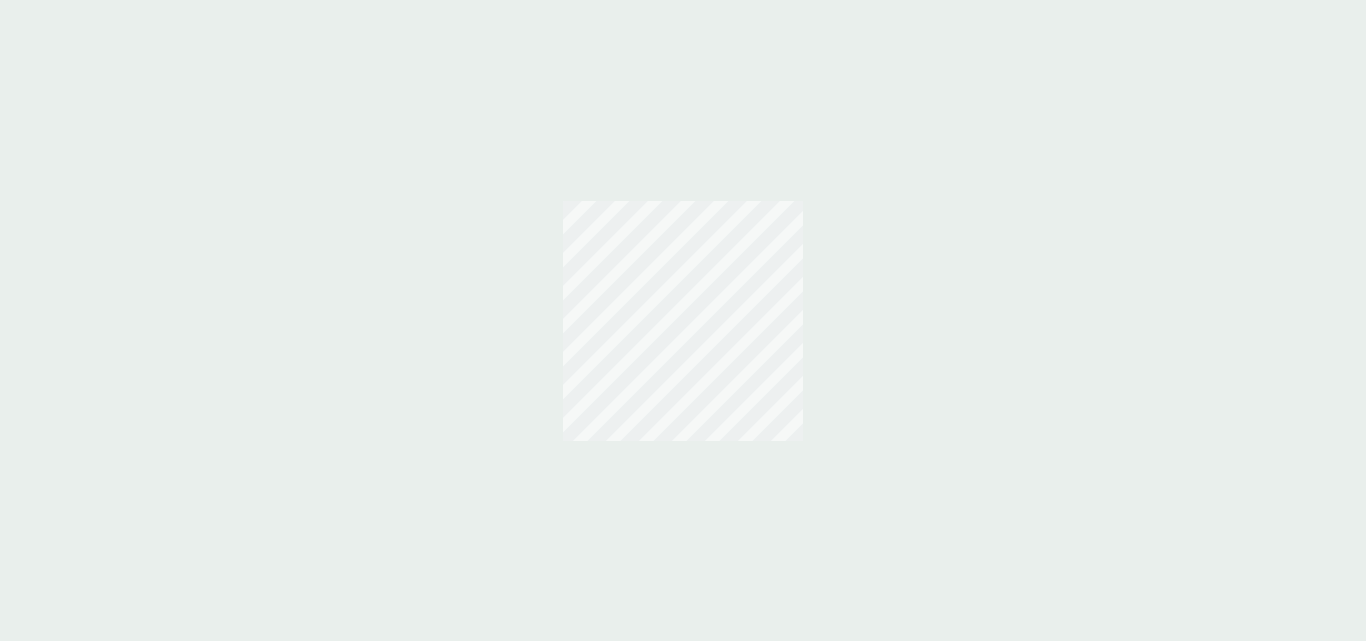 scroll, scrollTop: 0, scrollLeft: 0, axis: both 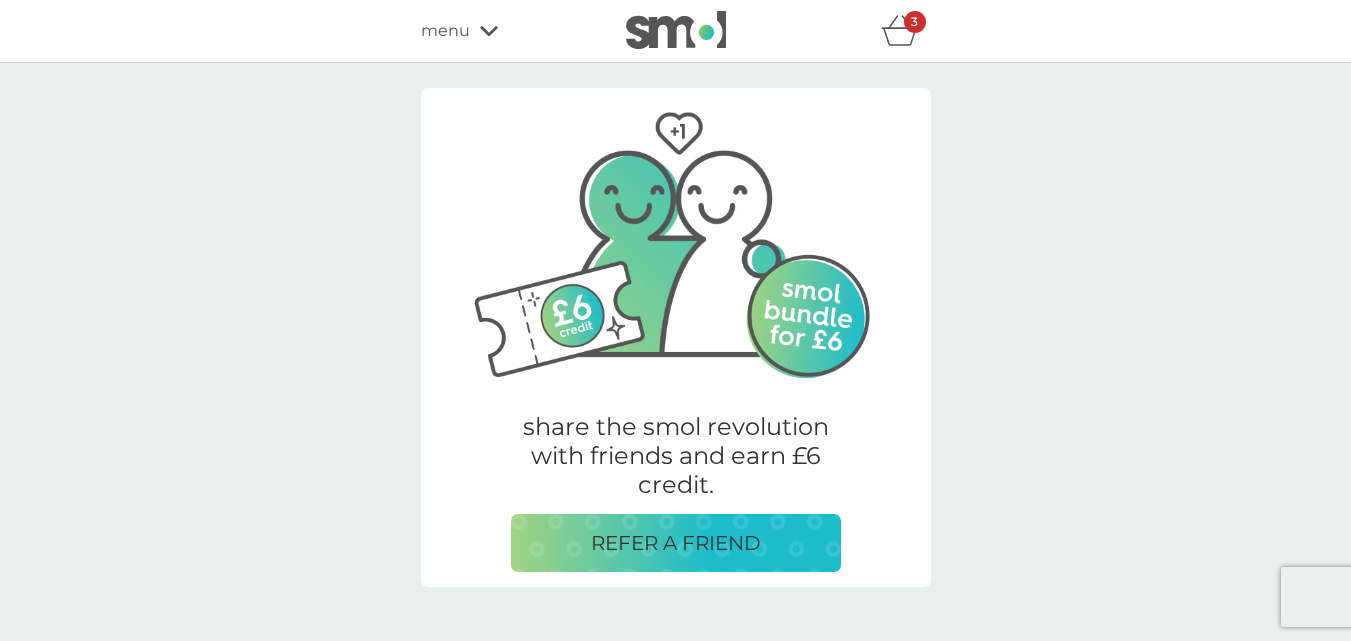 click 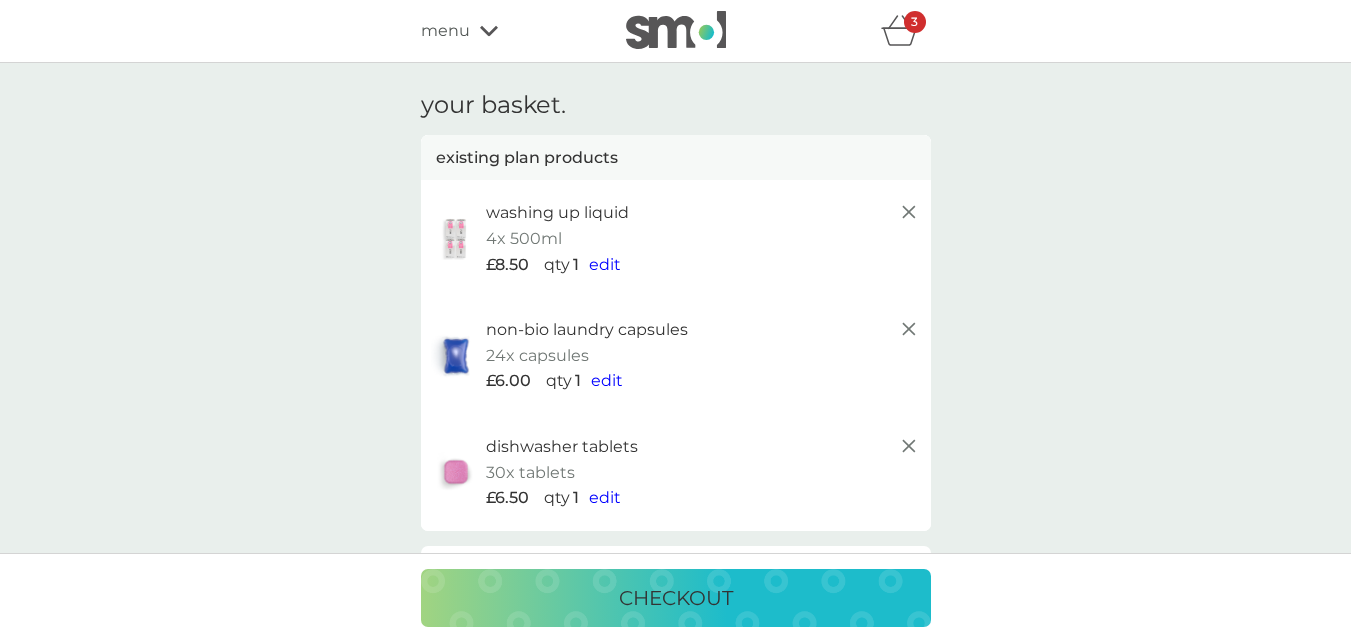 click on "edit" at bounding box center (605, 497) 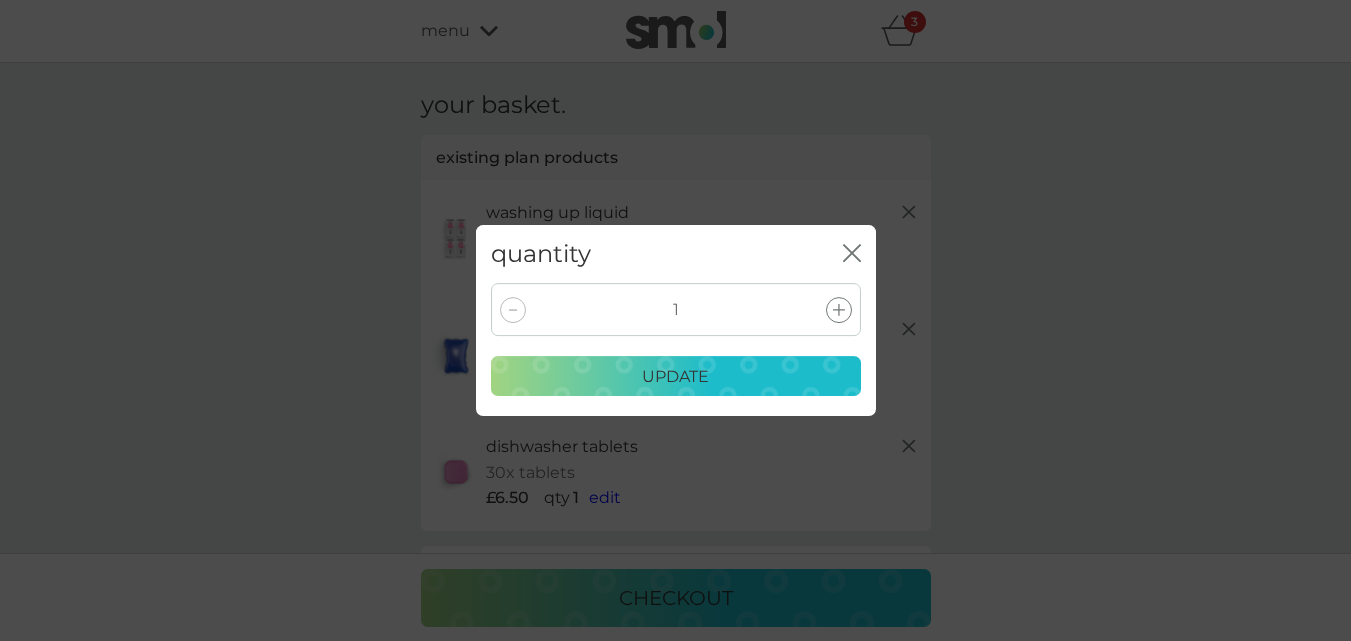 click on "update" at bounding box center (676, 377) 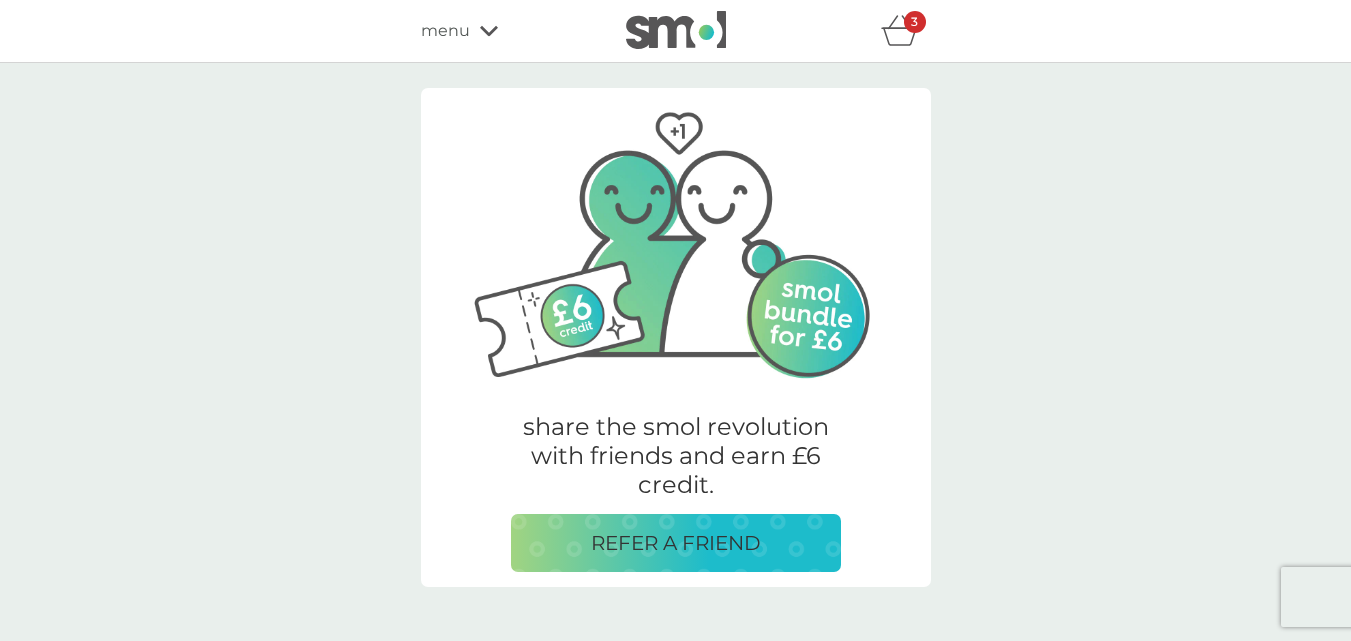 click on "menu" at bounding box center [445, 31] 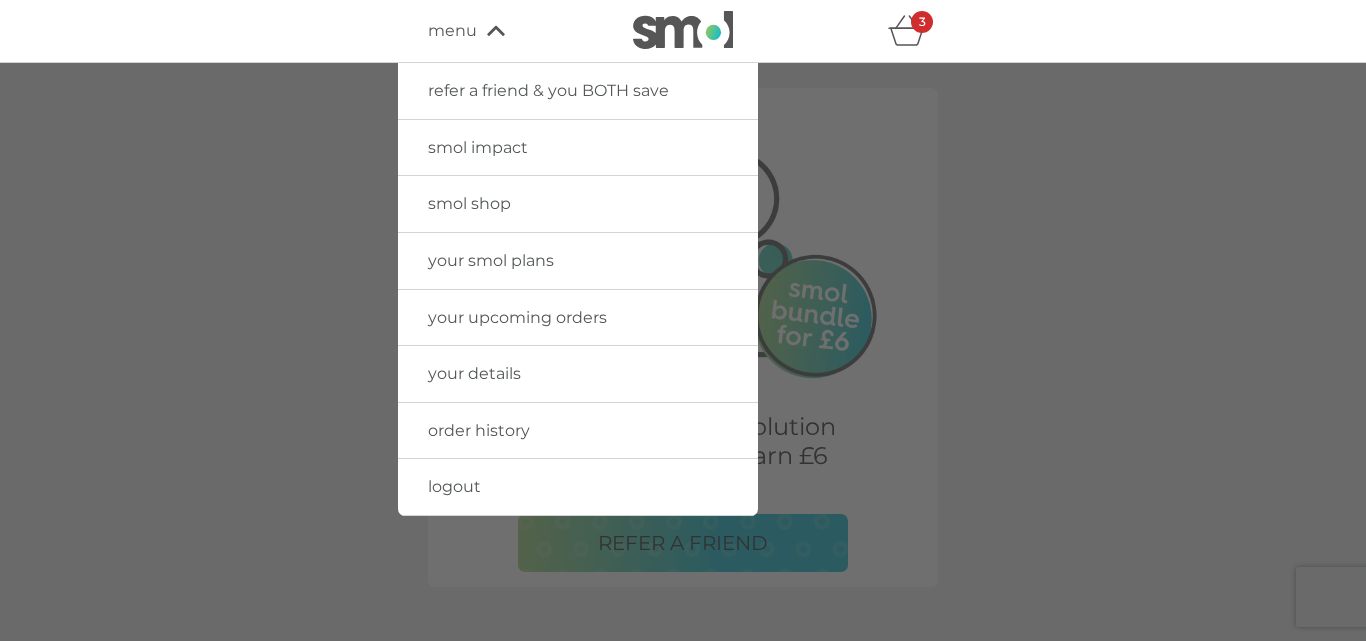 click on "logout" at bounding box center (454, 486) 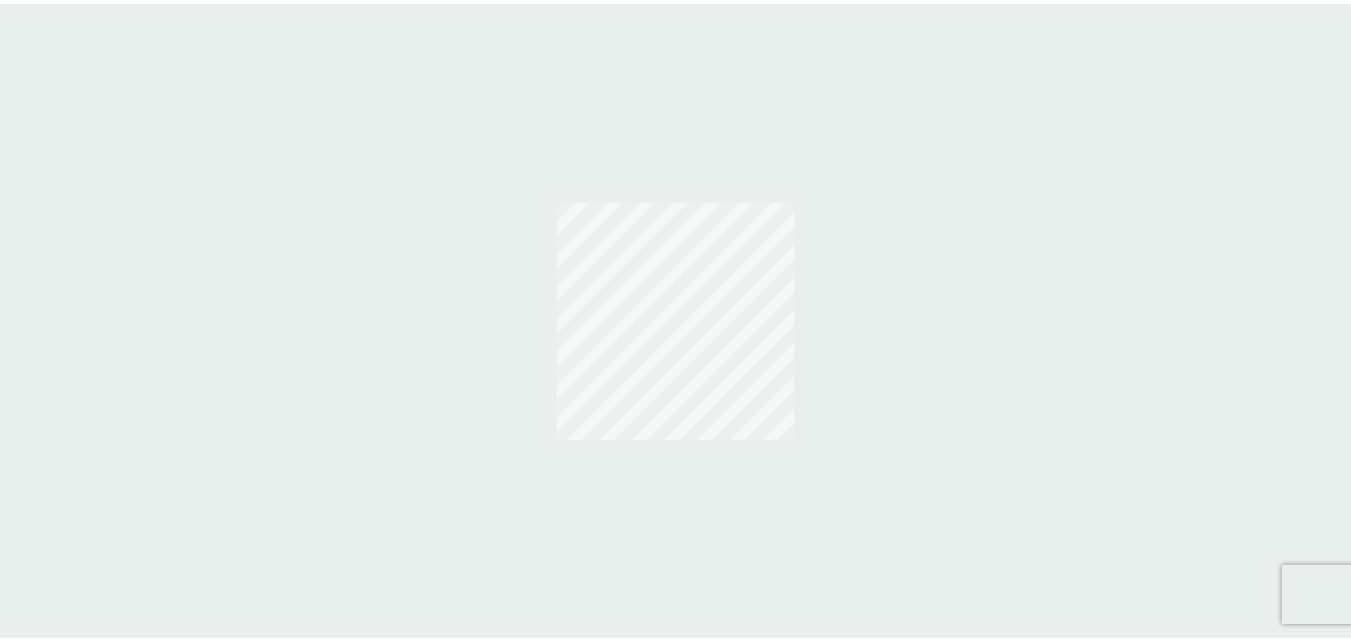 scroll, scrollTop: 0, scrollLeft: 0, axis: both 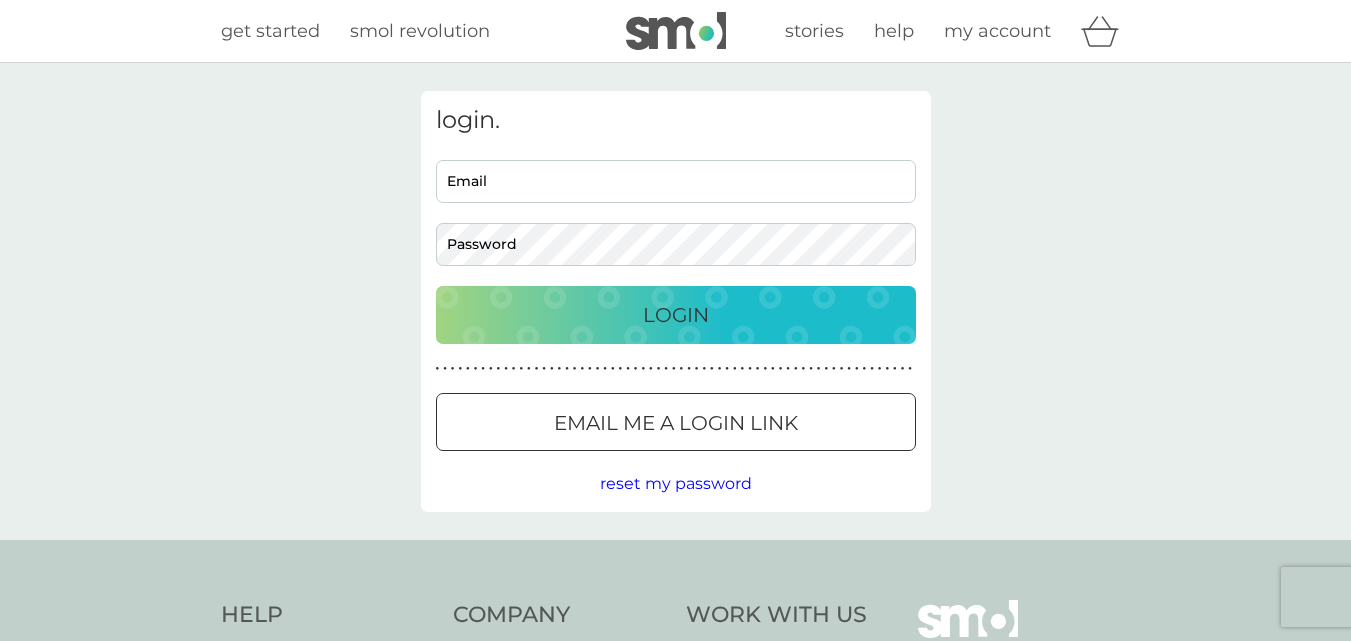 type on "[PERSON_NAME][EMAIL_ADDRESS][PERSON_NAME][DOMAIN_NAME]" 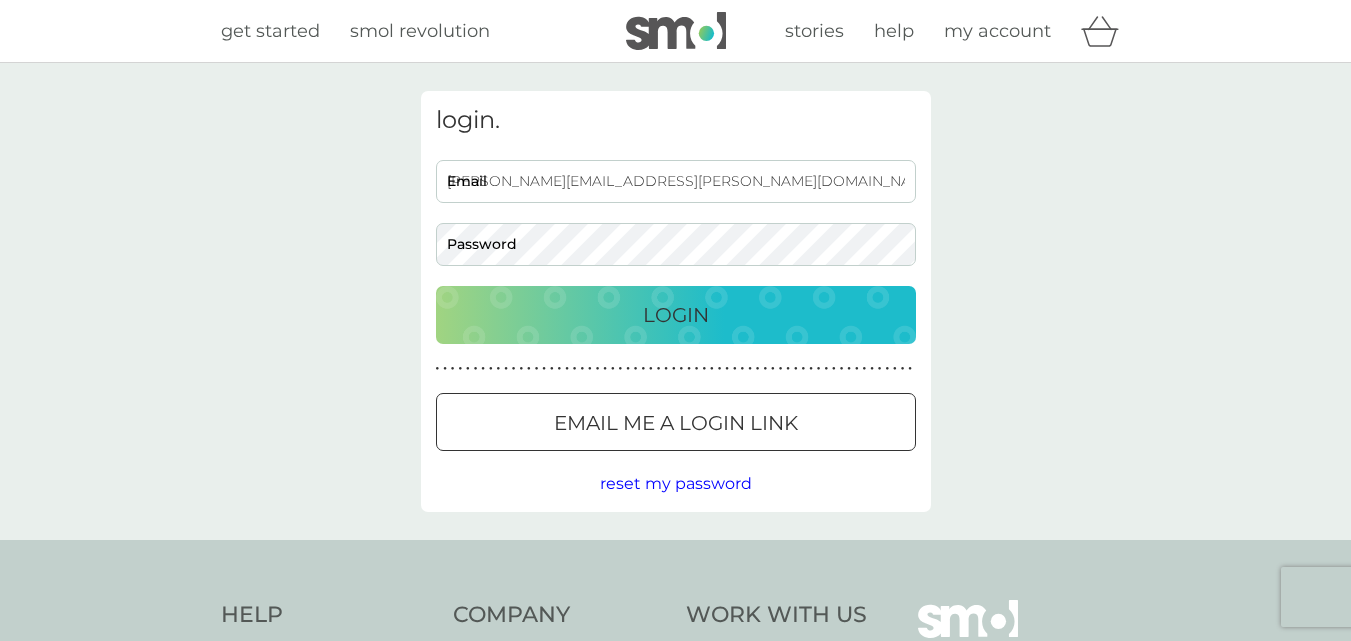 click on "Login" at bounding box center (676, 315) 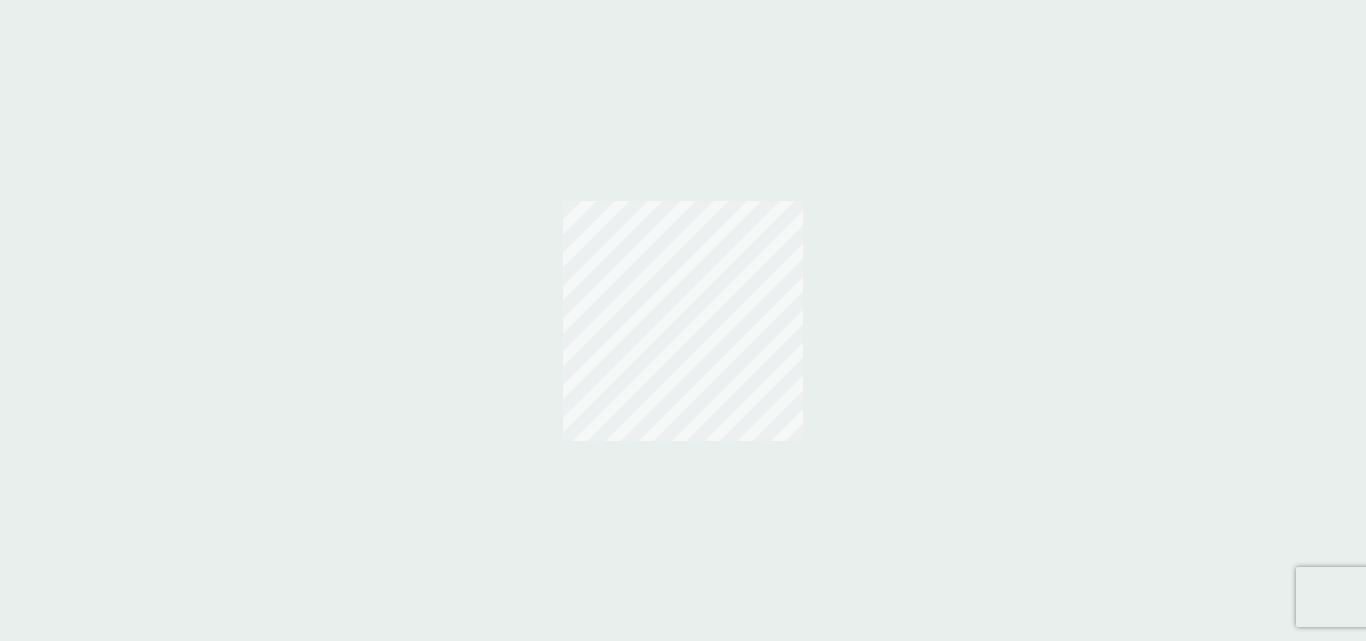 scroll, scrollTop: 0, scrollLeft: 0, axis: both 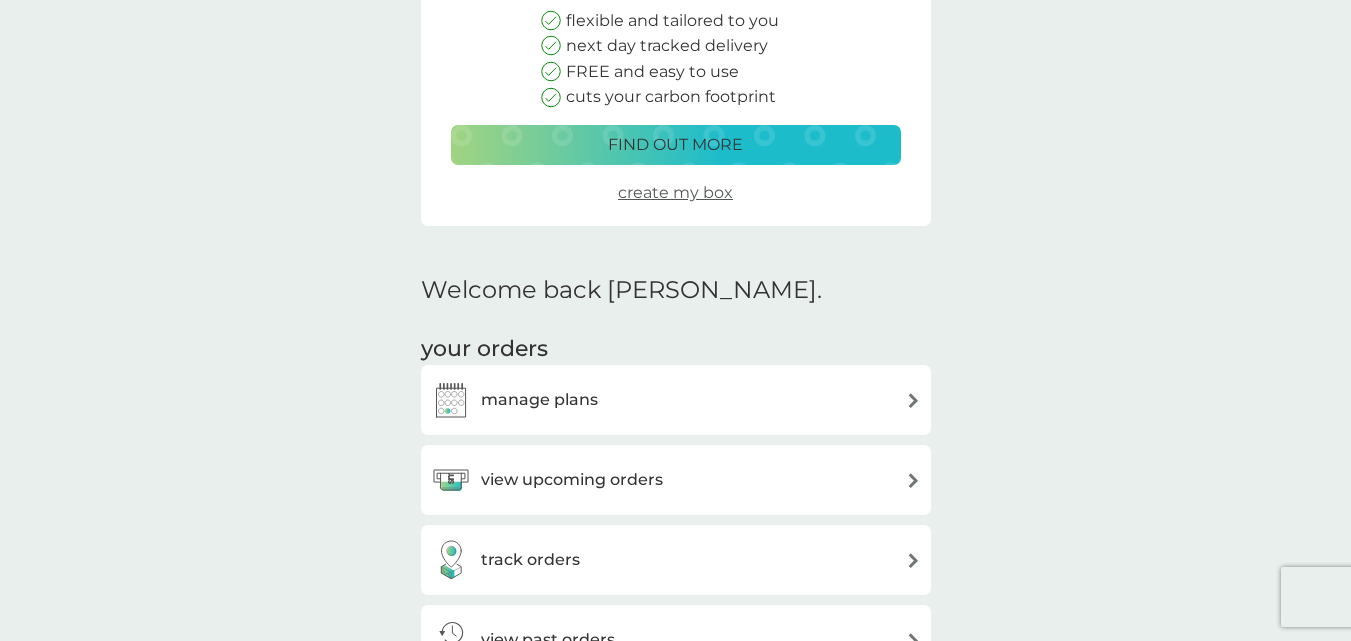 click at bounding box center [451, 400] 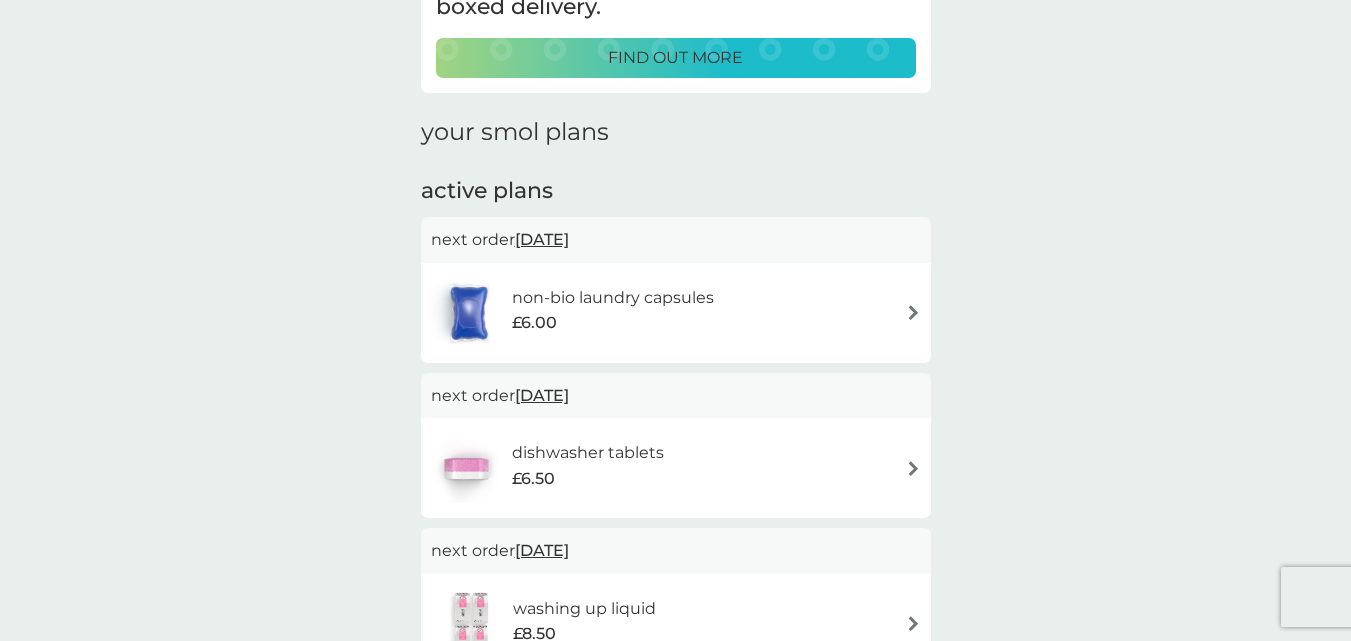 scroll, scrollTop: 300, scrollLeft: 0, axis: vertical 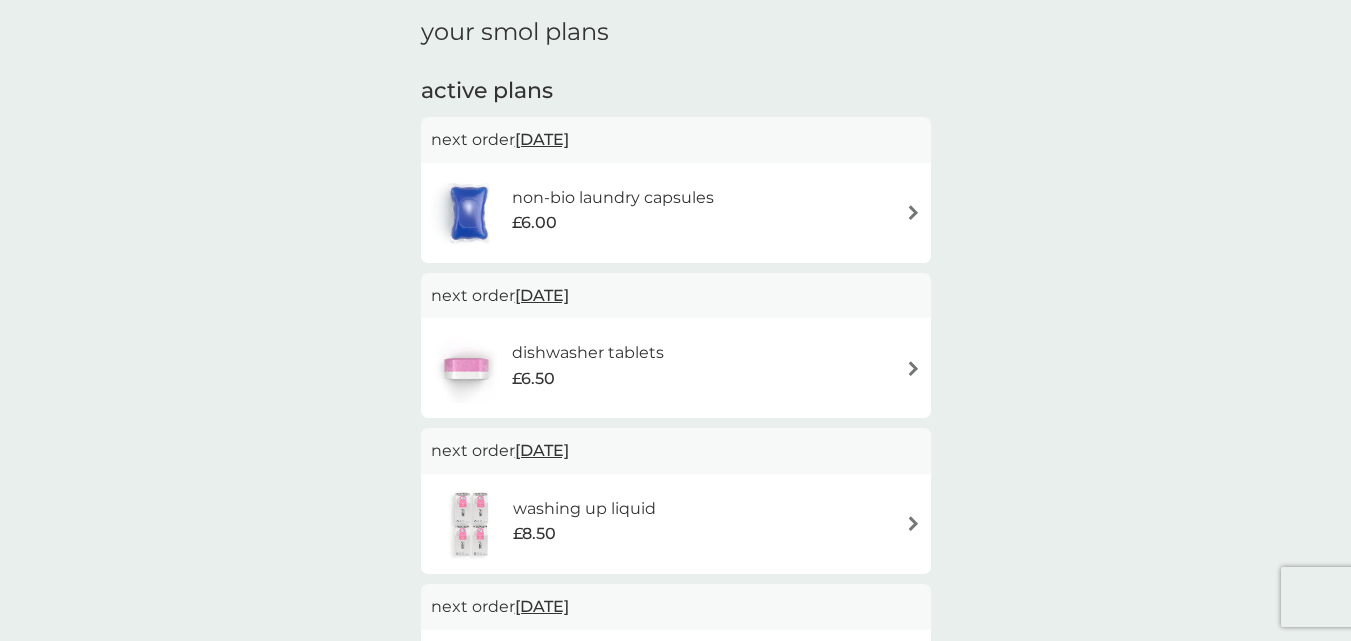 click on "washing up liquid £8.50" at bounding box center [676, 524] 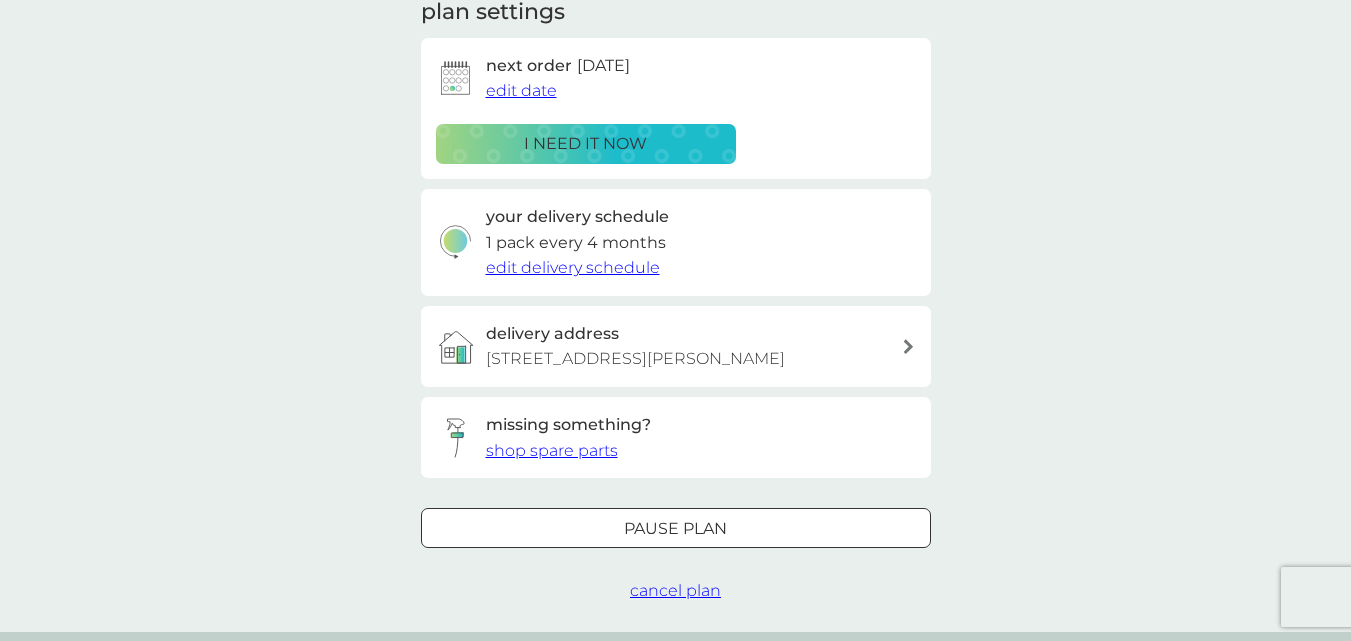 scroll, scrollTop: 0, scrollLeft: 0, axis: both 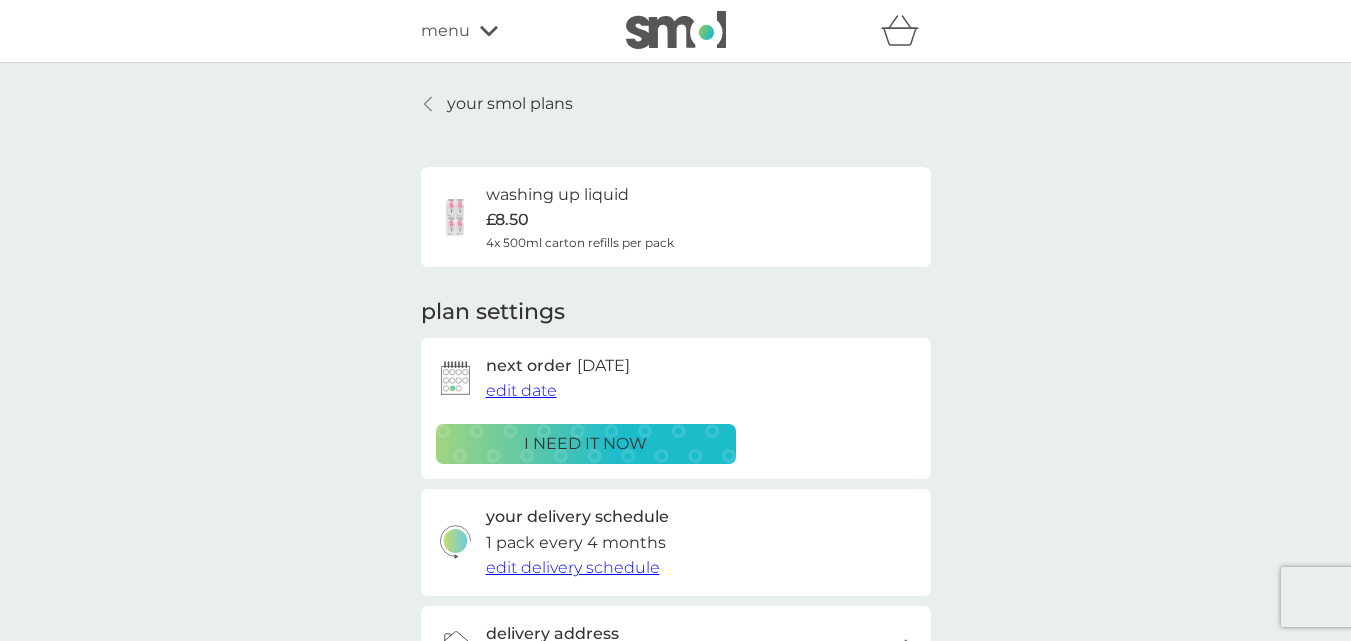 click on "i need it now" at bounding box center (586, 444) 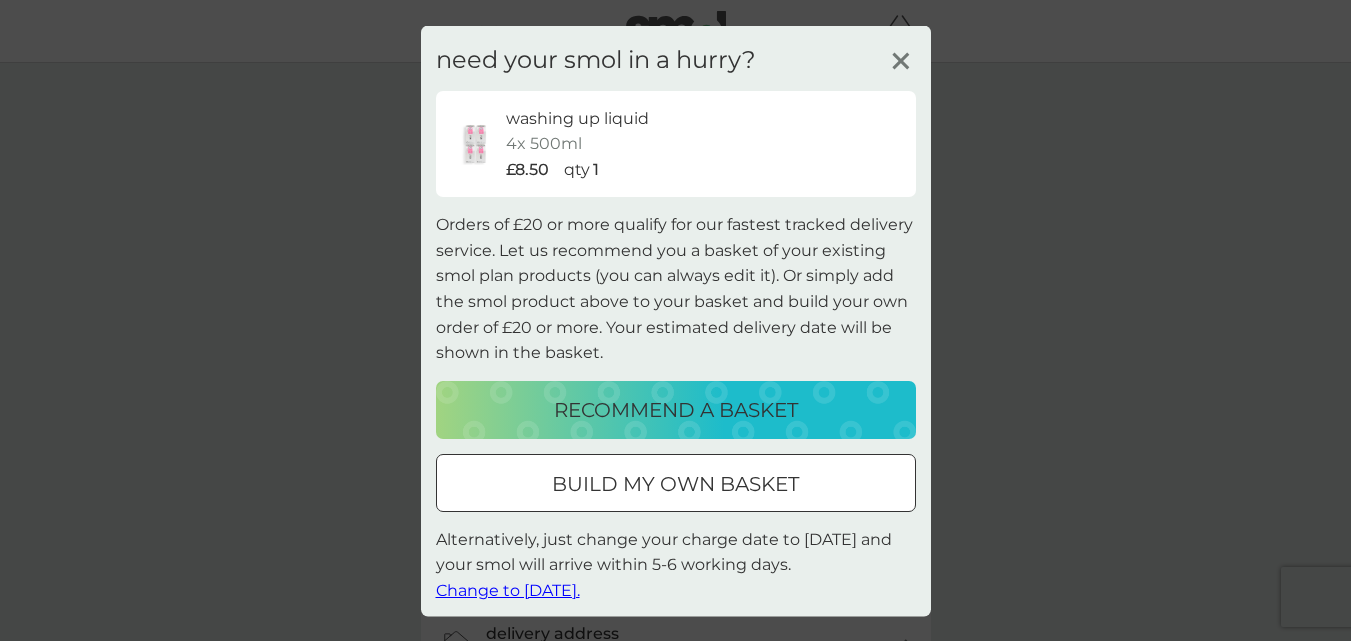 click on "build my own basket" at bounding box center (675, 483) 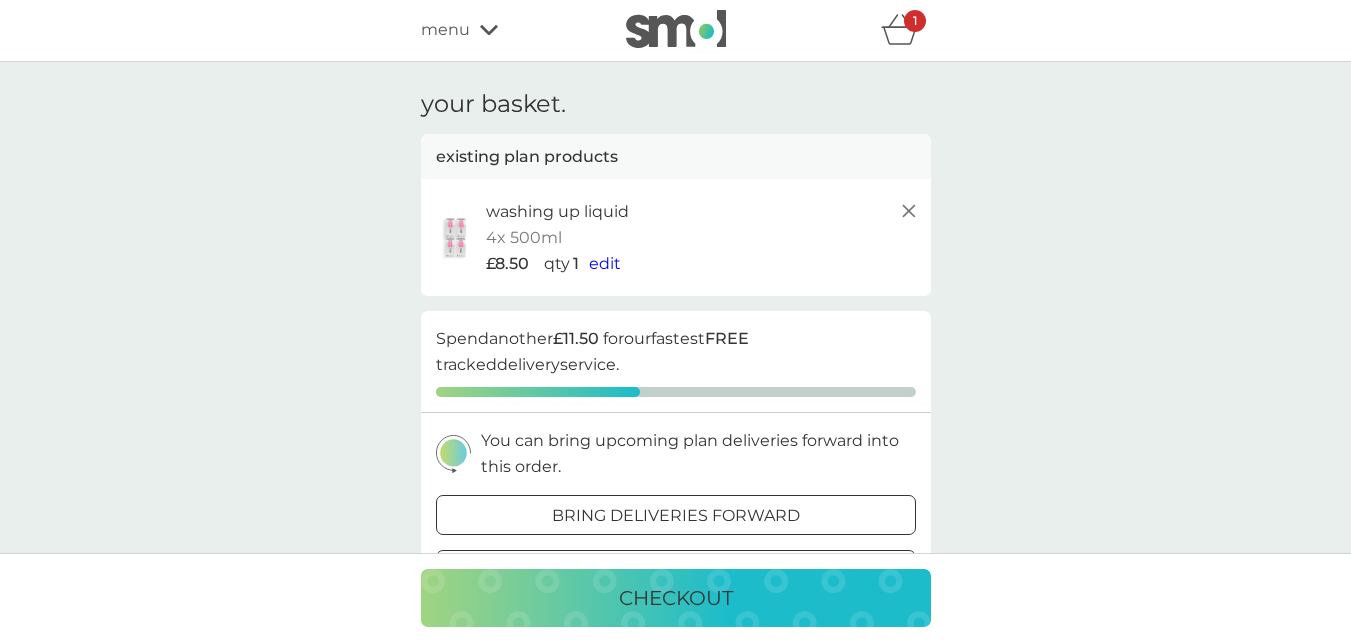 scroll, scrollTop: 0, scrollLeft: 0, axis: both 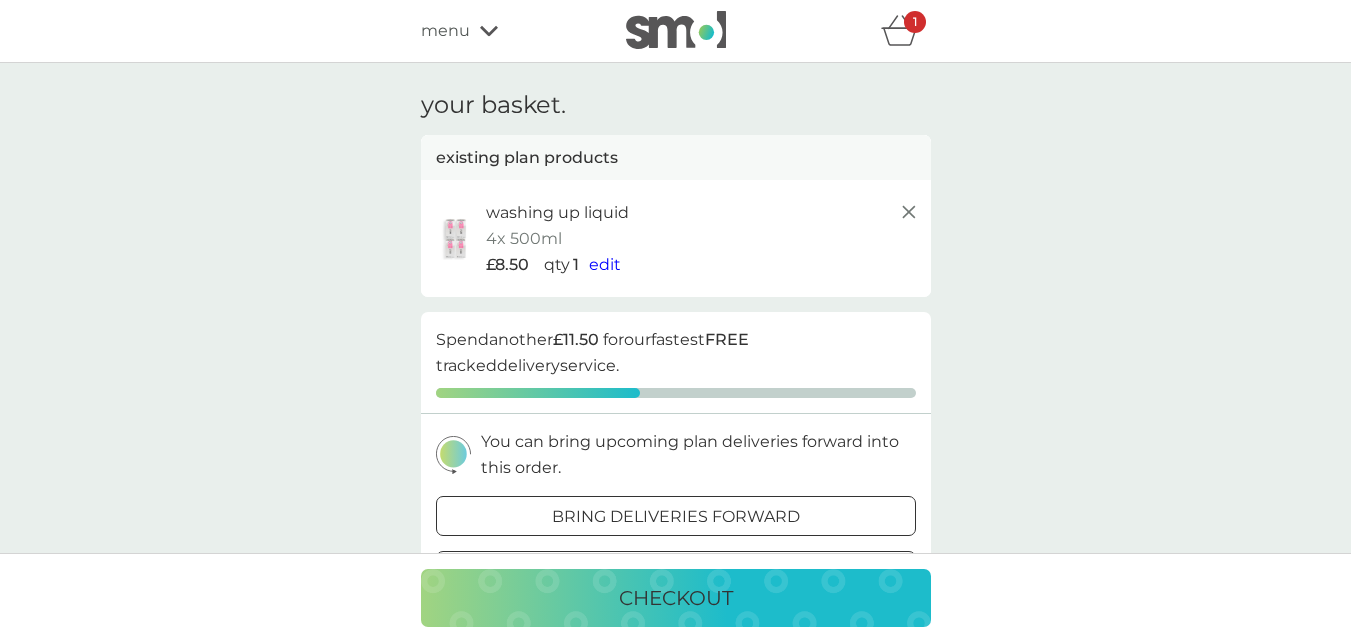 click on "menu" at bounding box center [445, 31] 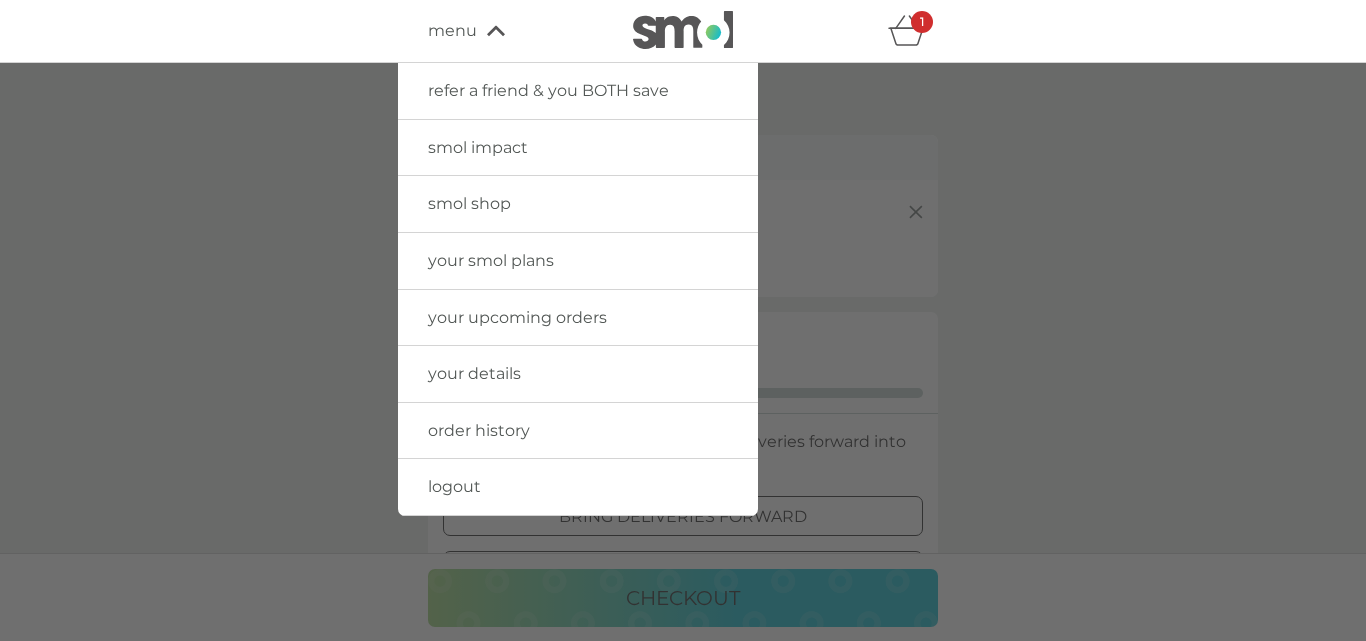 click on "order history" at bounding box center (479, 430) 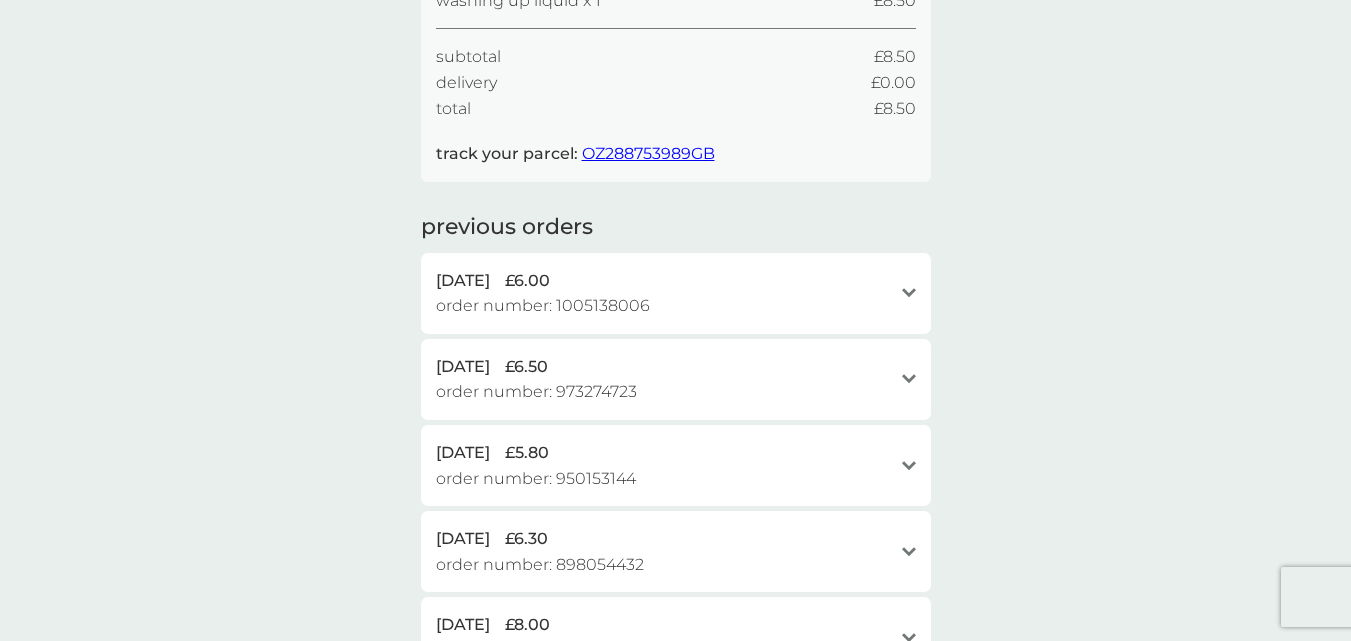 scroll, scrollTop: 300, scrollLeft: 0, axis: vertical 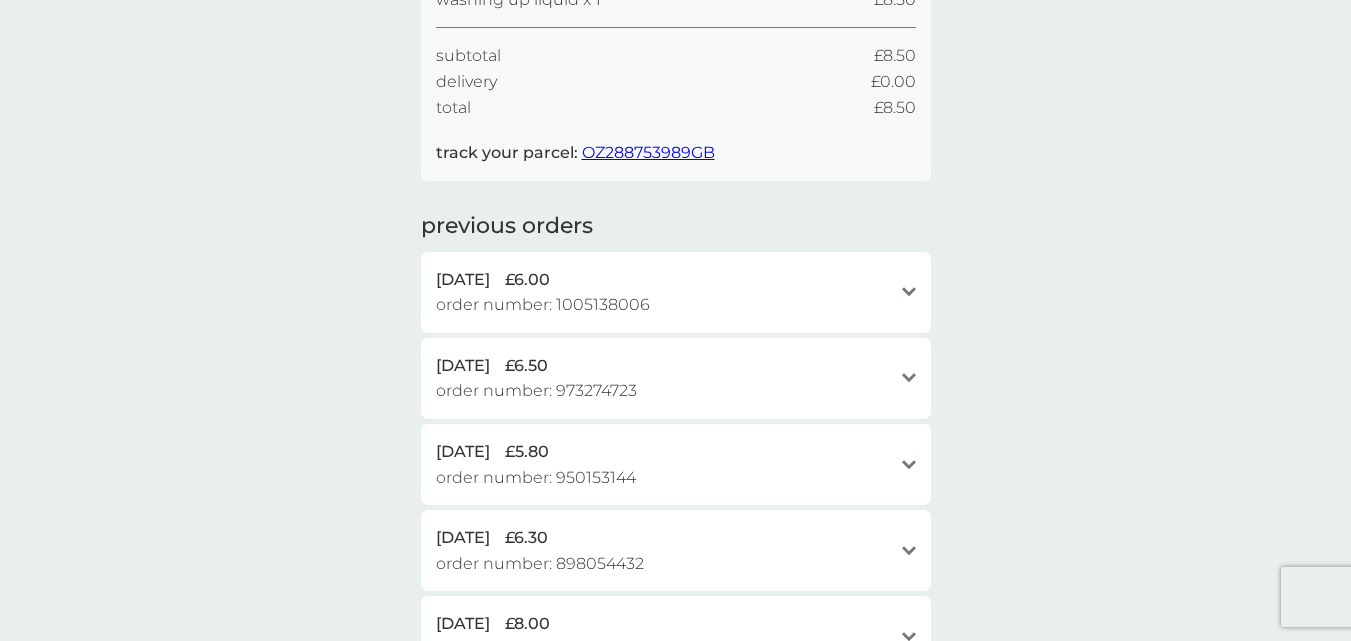 click on "order number:   950153144" at bounding box center [536, 478] 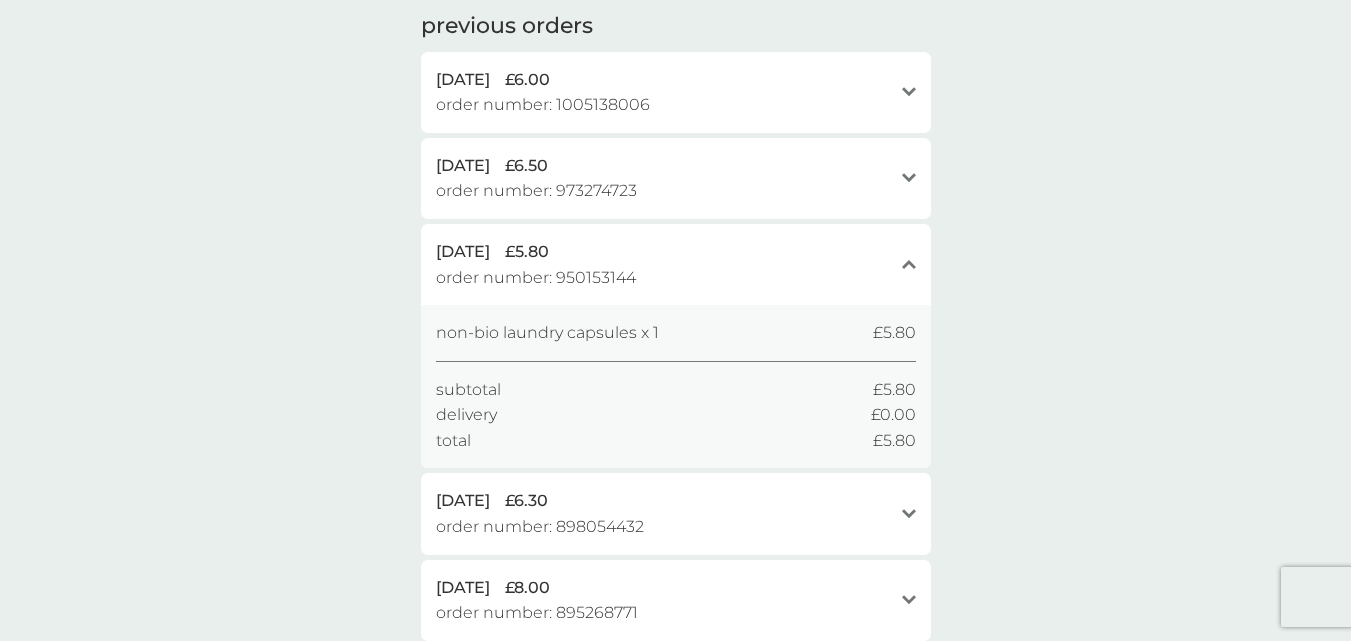scroll, scrollTop: 600, scrollLeft: 0, axis: vertical 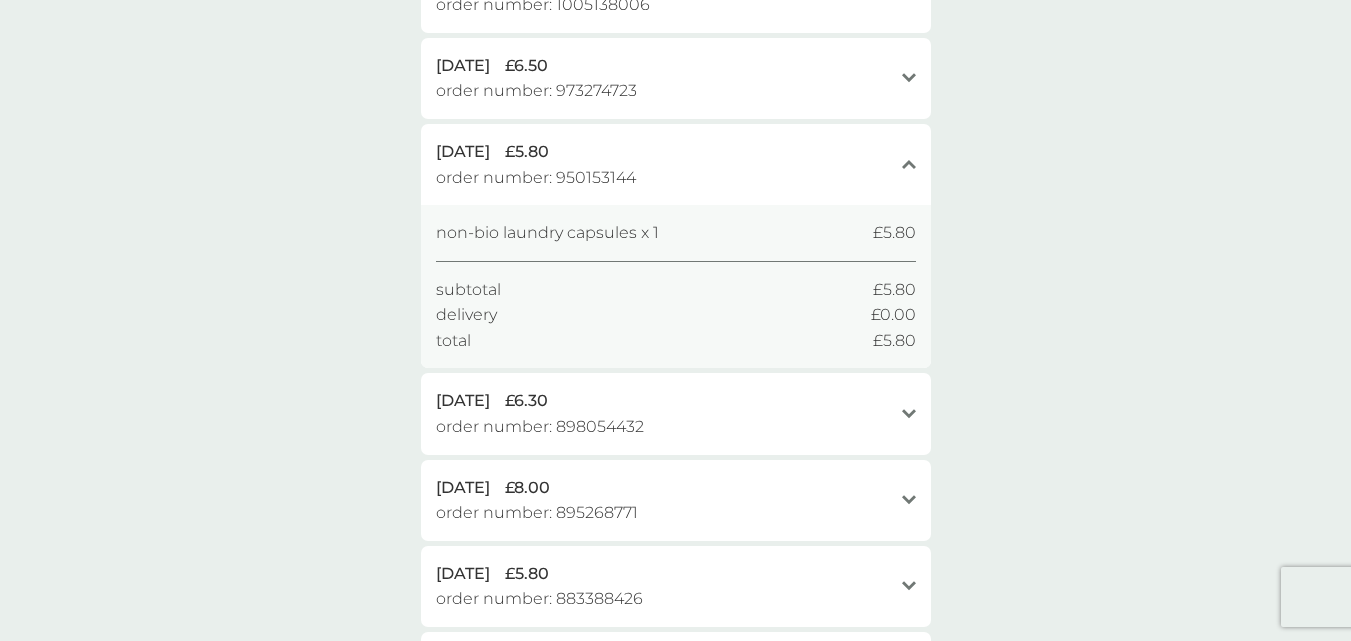 click on "order number:   898054432" at bounding box center (540, 427) 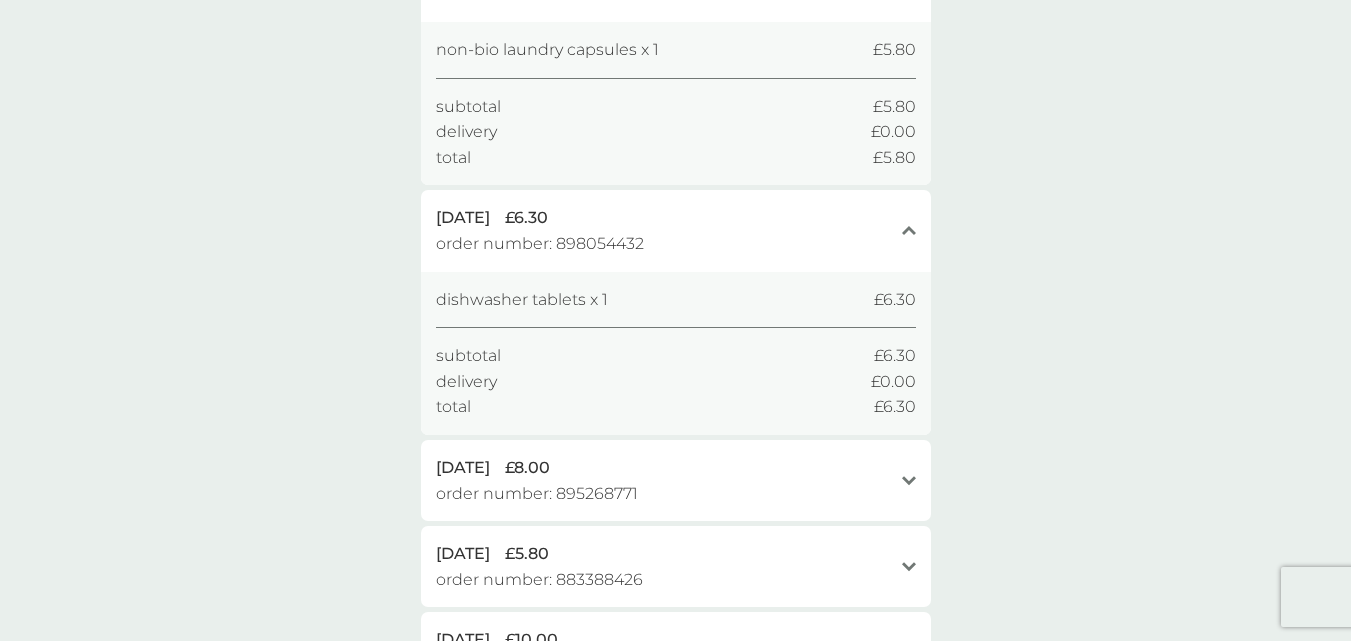 scroll, scrollTop: 800, scrollLeft: 0, axis: vertical 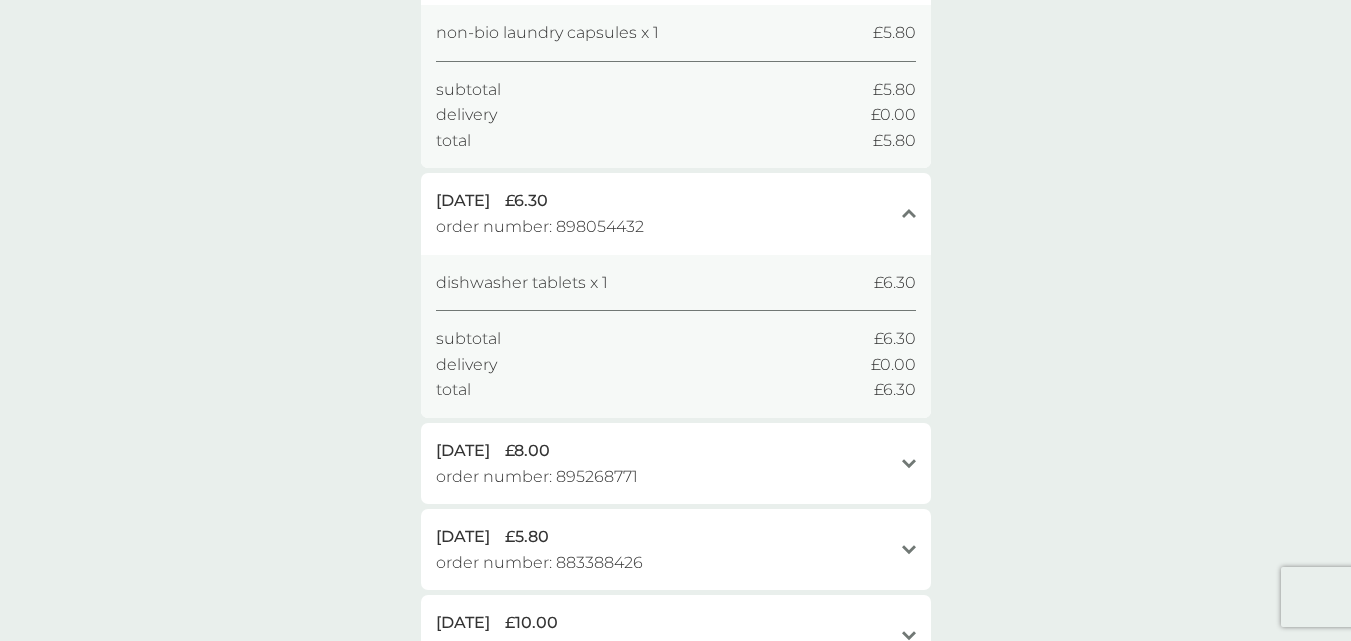 click on "6 Jan 2025" at bounding box center [463, 451] 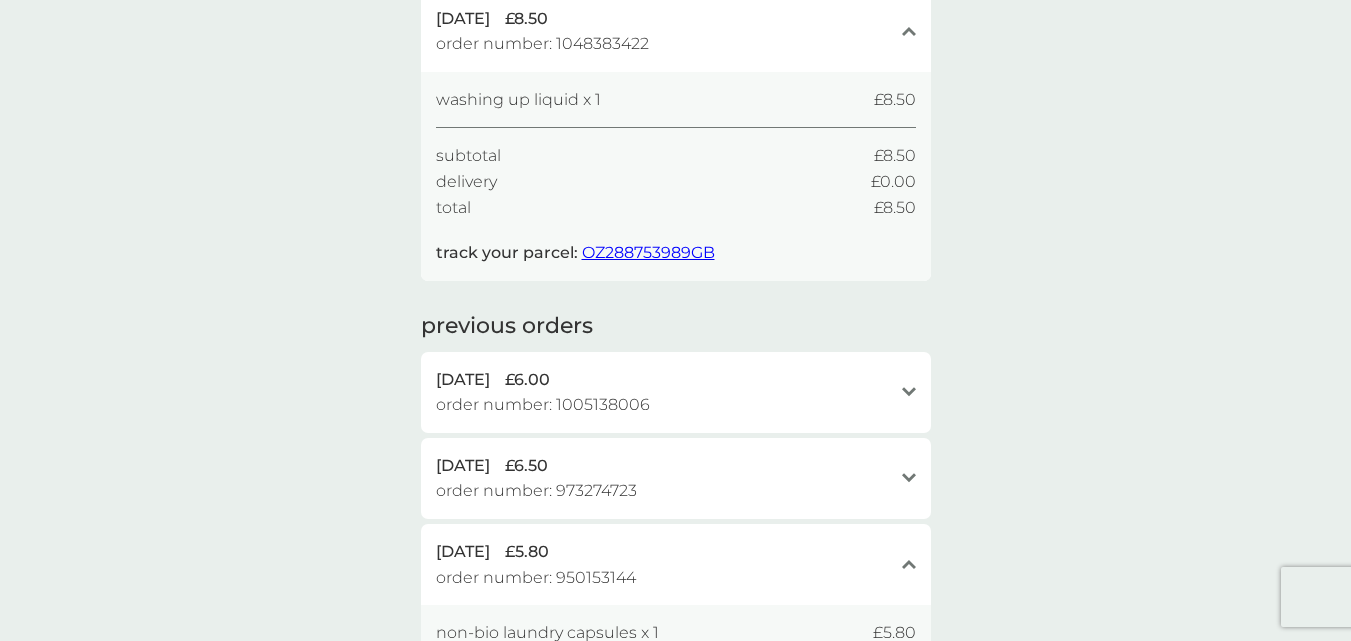 scroll, scrollTop: 0, scrollLeft: 0, axis: both 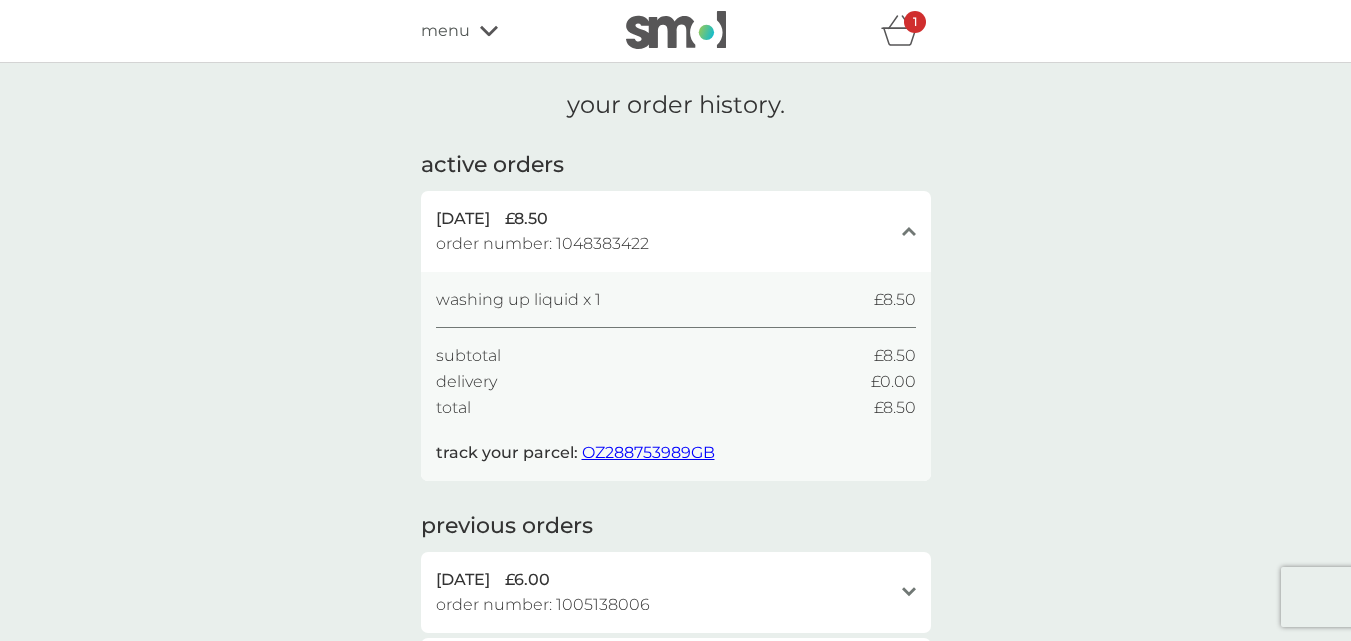 click on "menu" at bounding box center (445, 31) 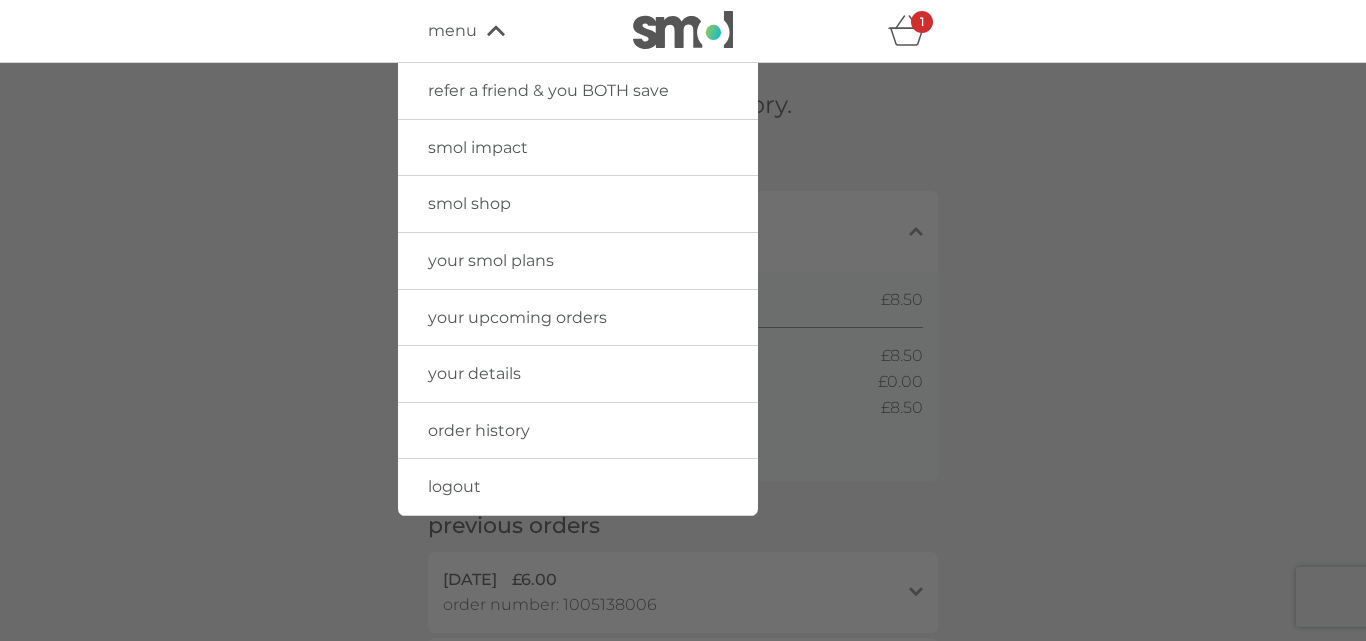 click on "smol shop" at bounding box center (578, 204) 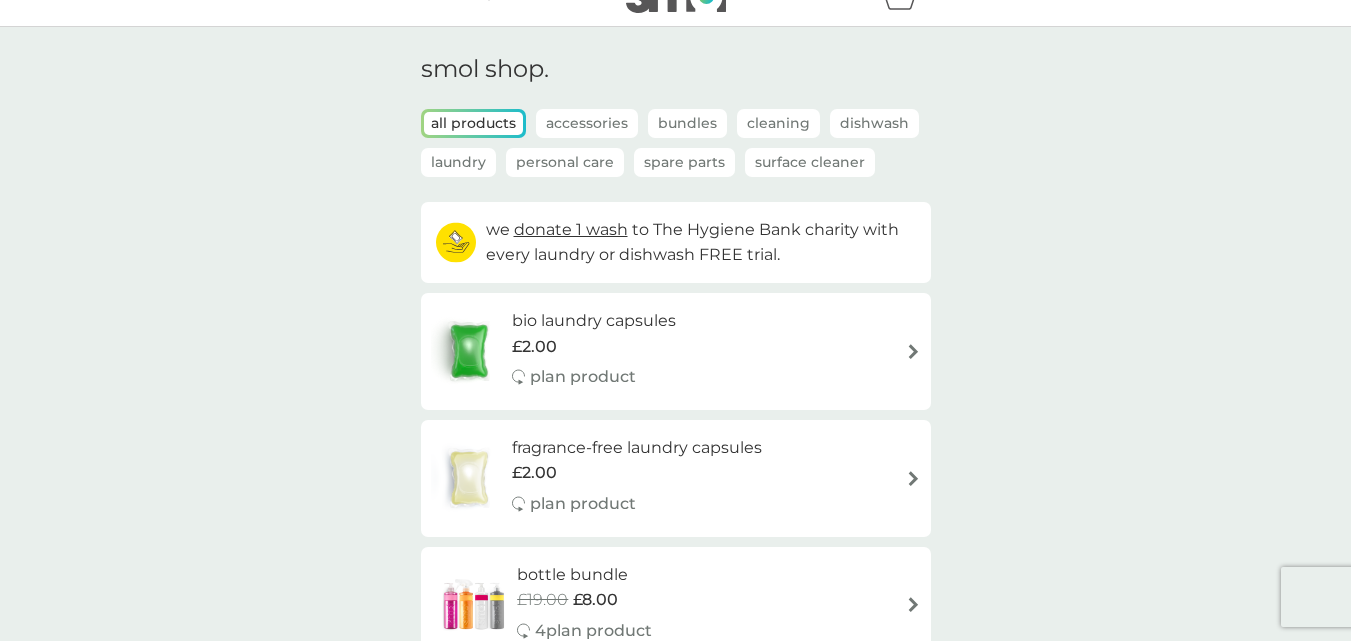 scroll, scrollTop: 0, scrollLeft: 0, axis: both 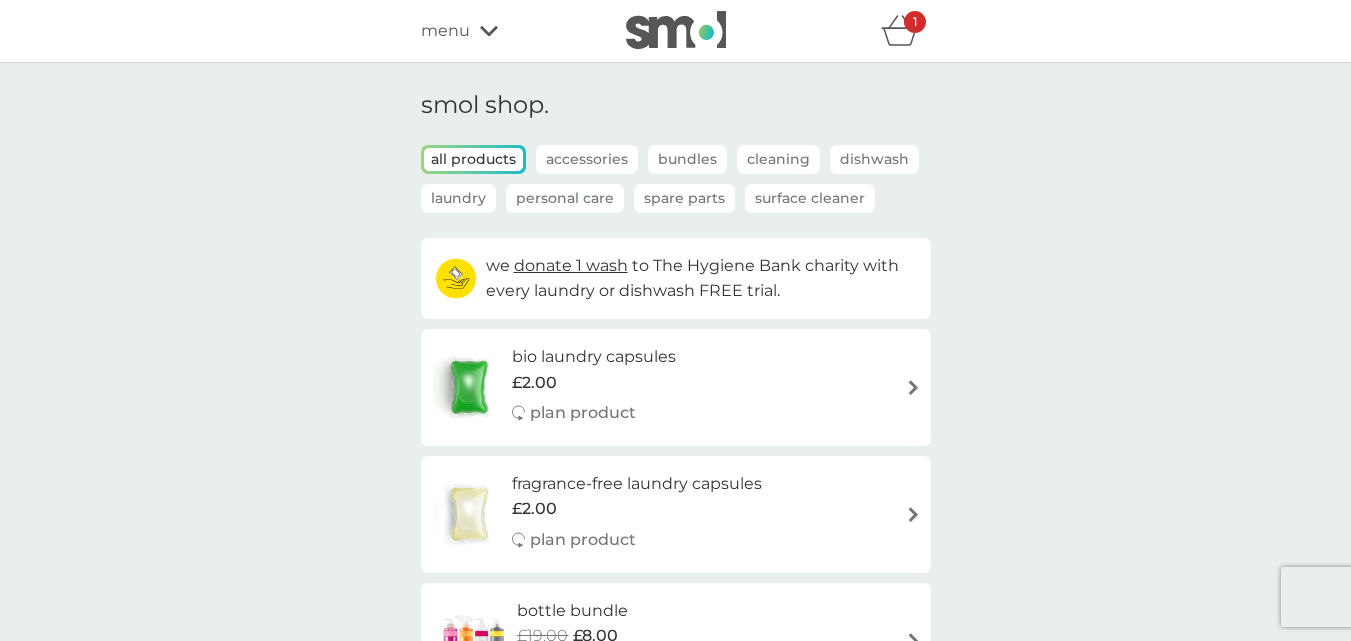 click on "menu" at bounding box center (506, 31) 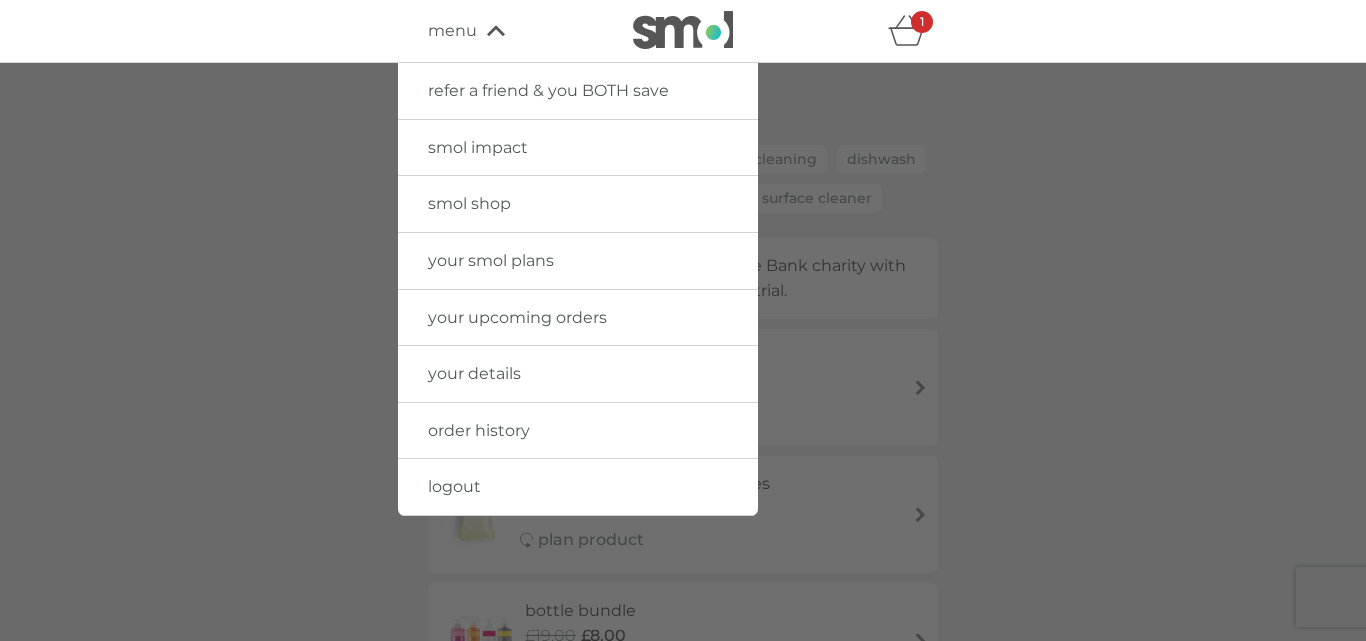 click on "your upcoming orders" at bounding box center (517, 317) 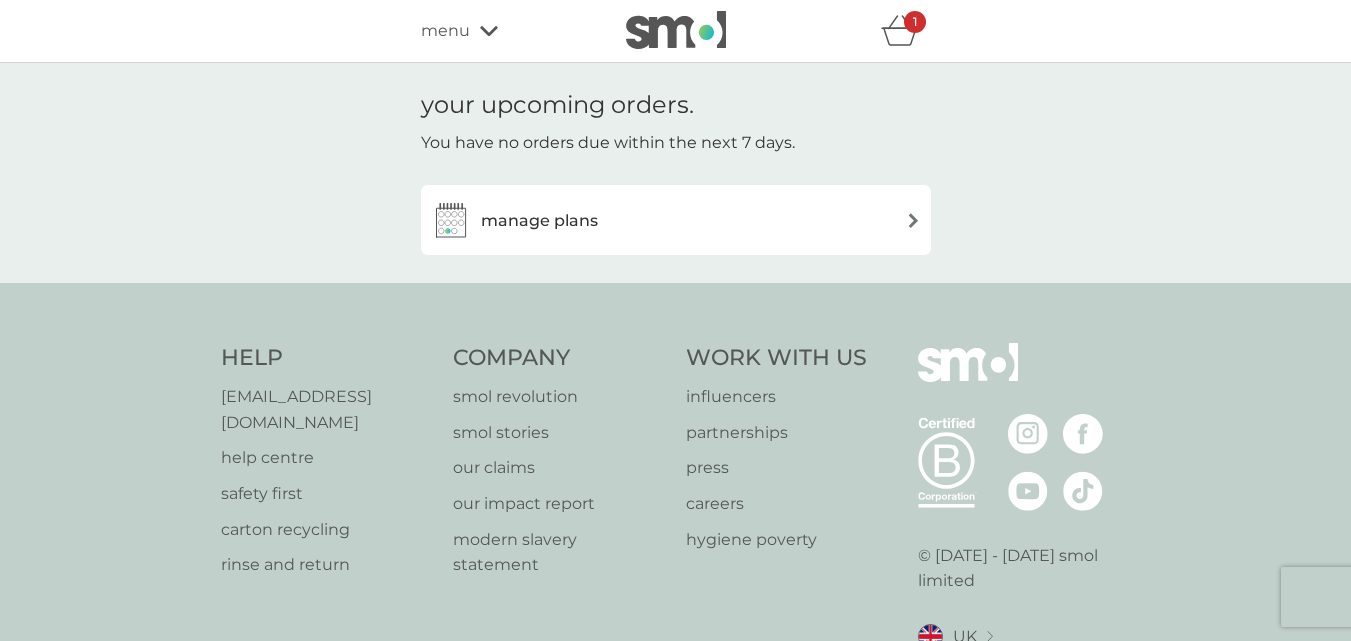 click on "manage plans" at bounding box center [514, 220] 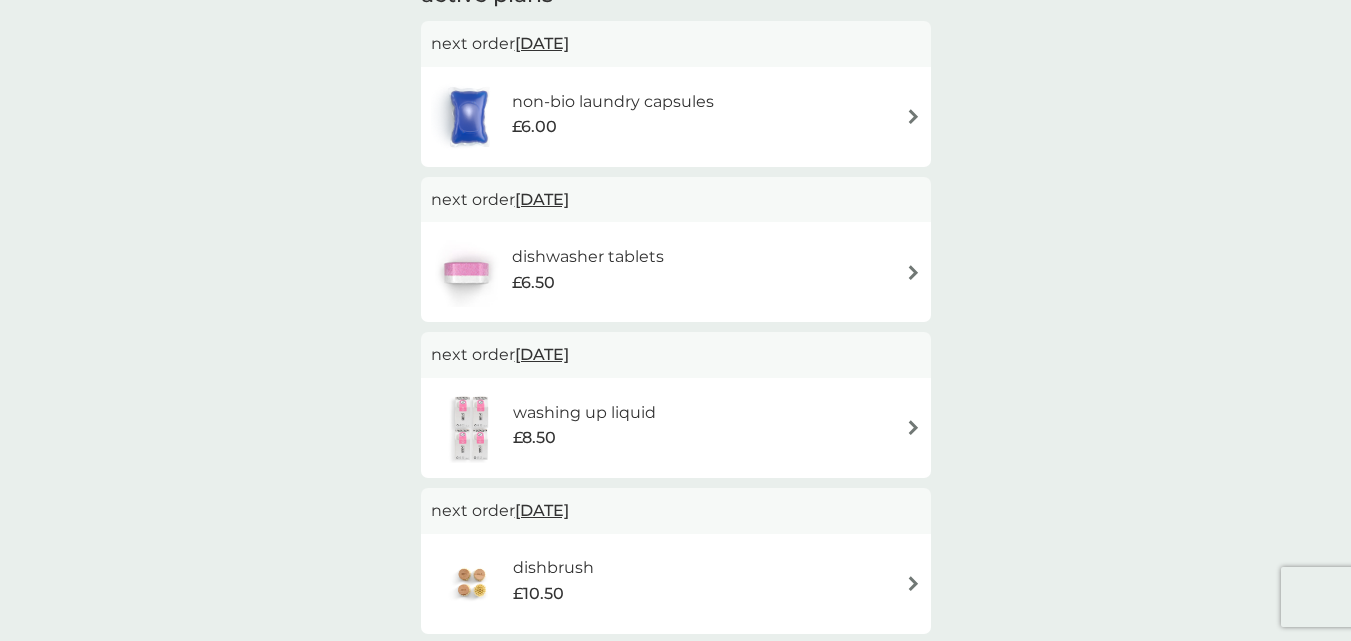 scroll, scrollTop: 400, scrollLeft: 0, axis: vertical 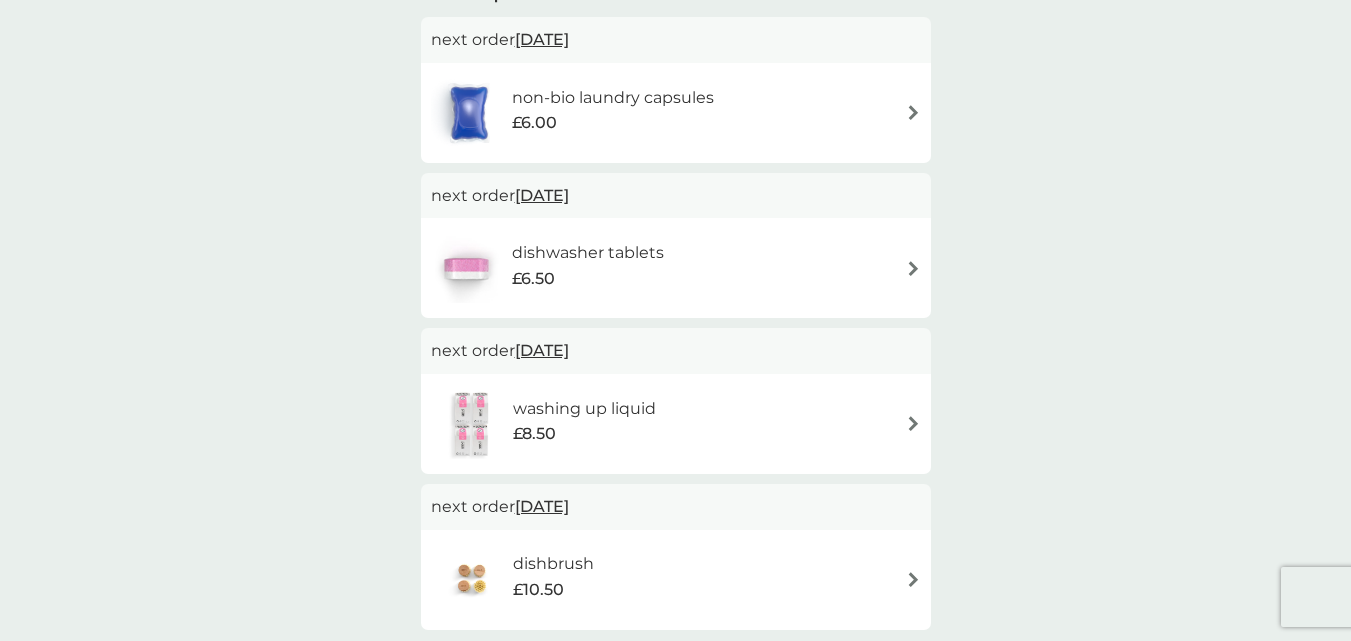 click on "non-bio laundry capsules £6.00" at bounding box center (676, 113) 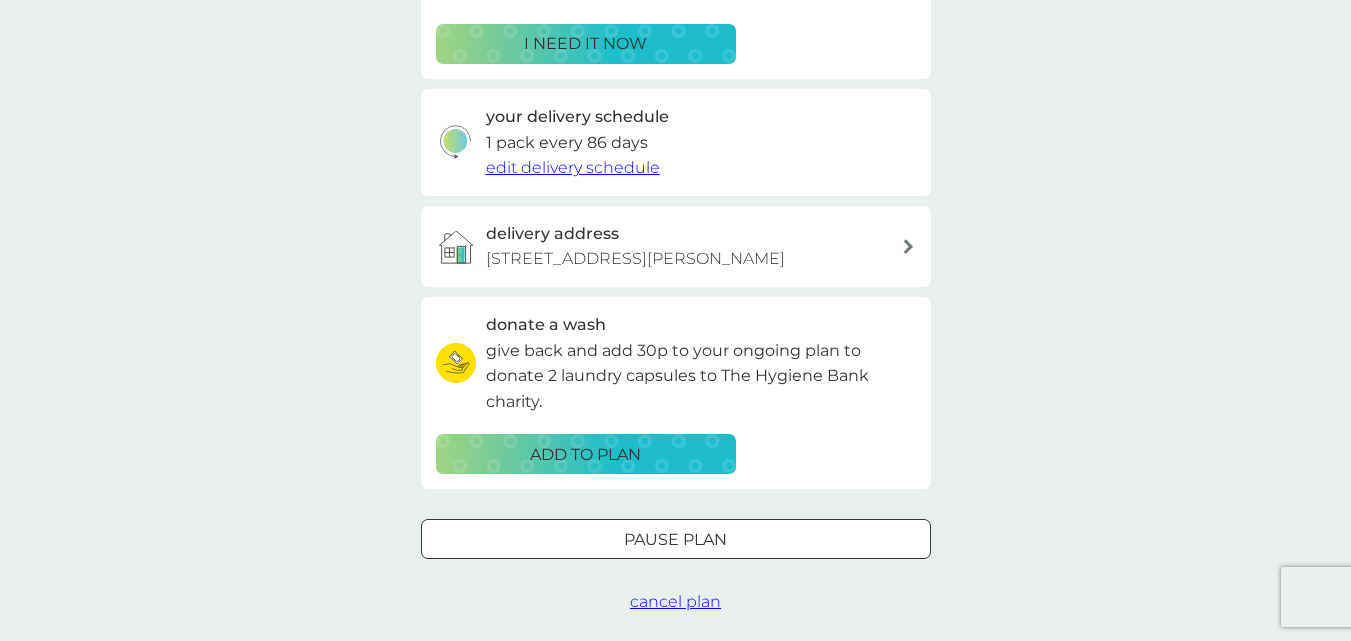 scroll, scrollTop: 0, scrollLeft: 0, axis: both 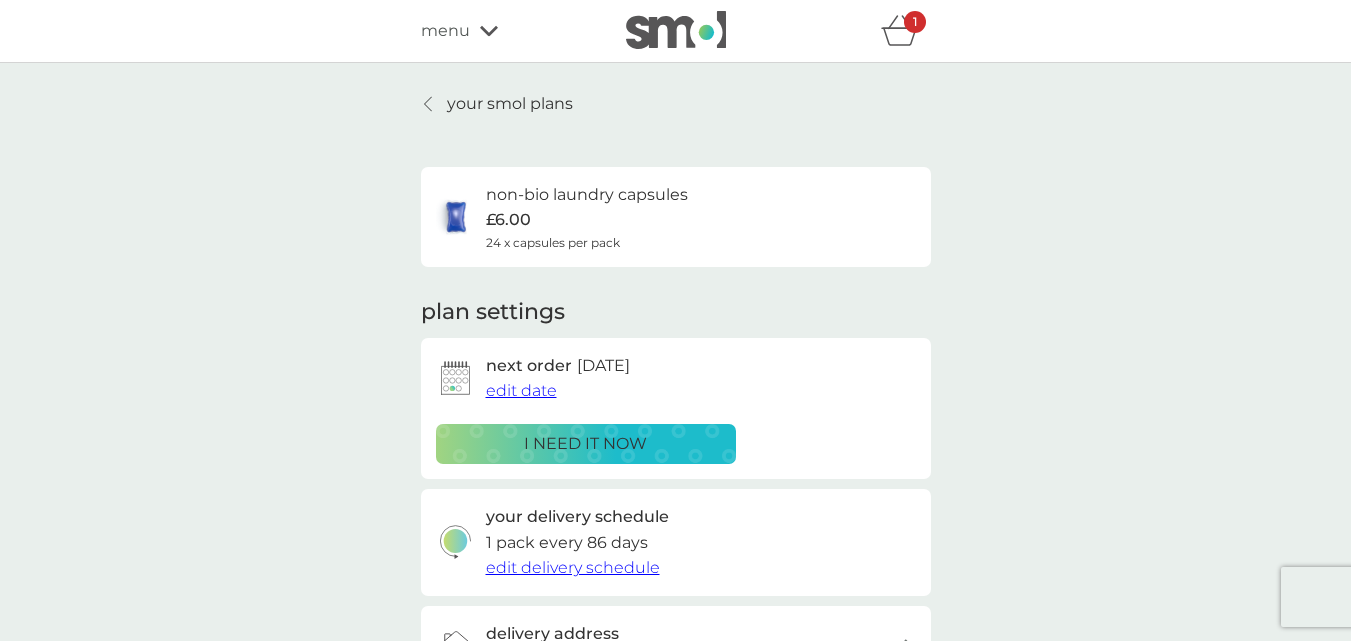 click on "i need it now" at bounding box center (586, 444) 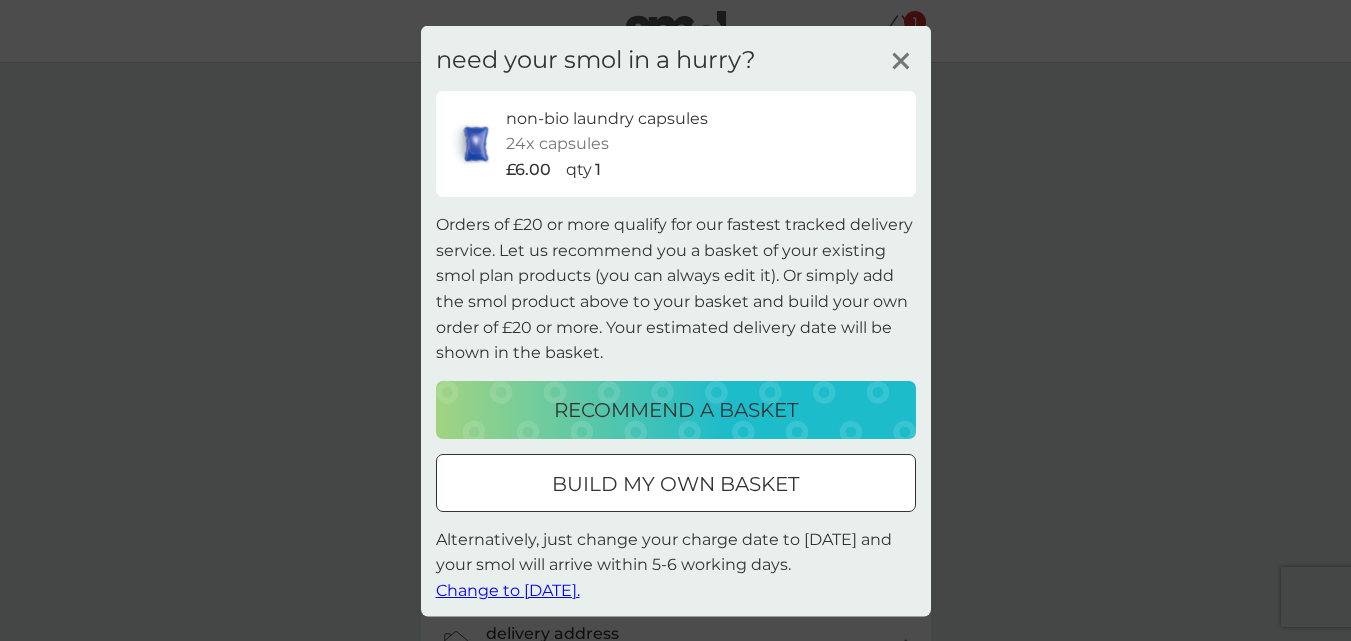 click on "build my own basket" at bounding box center [676, 483] 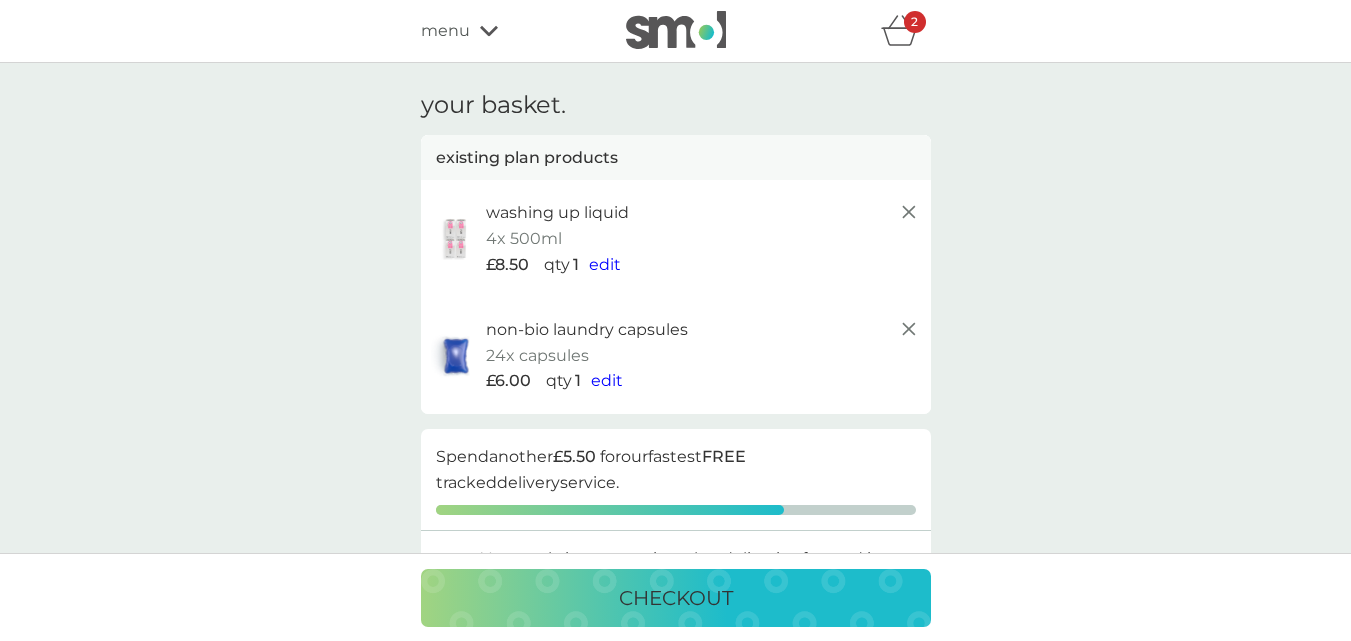 click on "2" at bounding box center (906, 31) 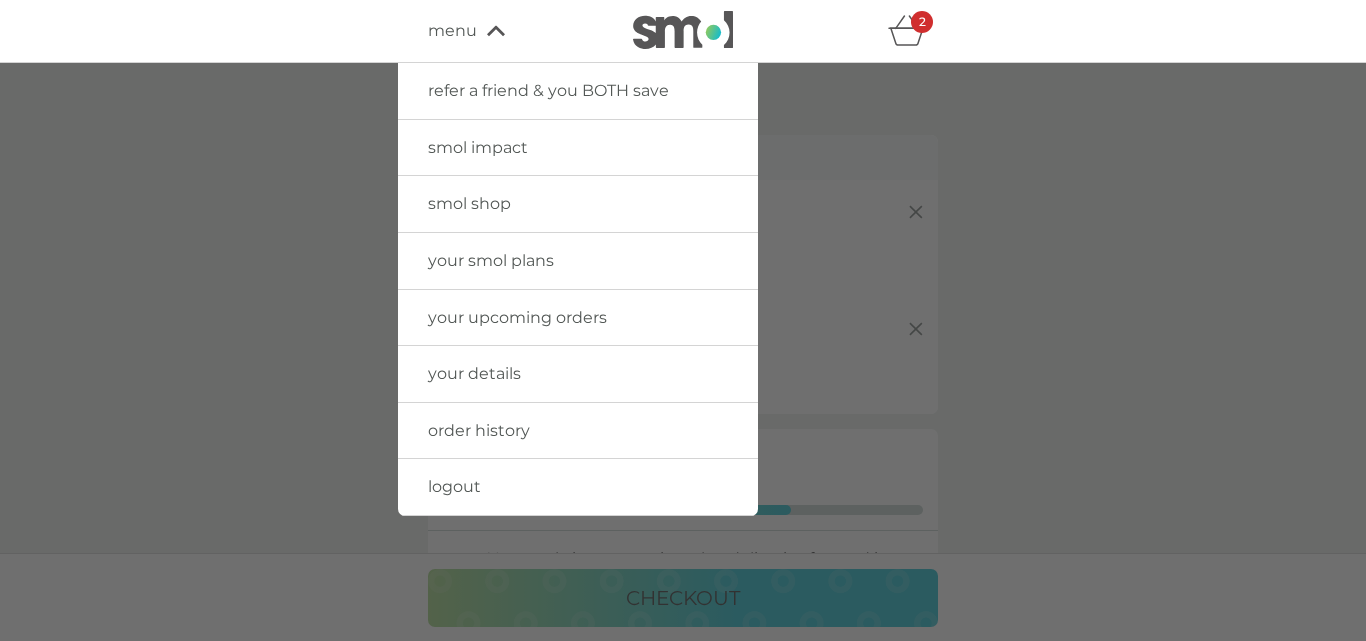 click on "smol shop" at bounding box center [469, 203] 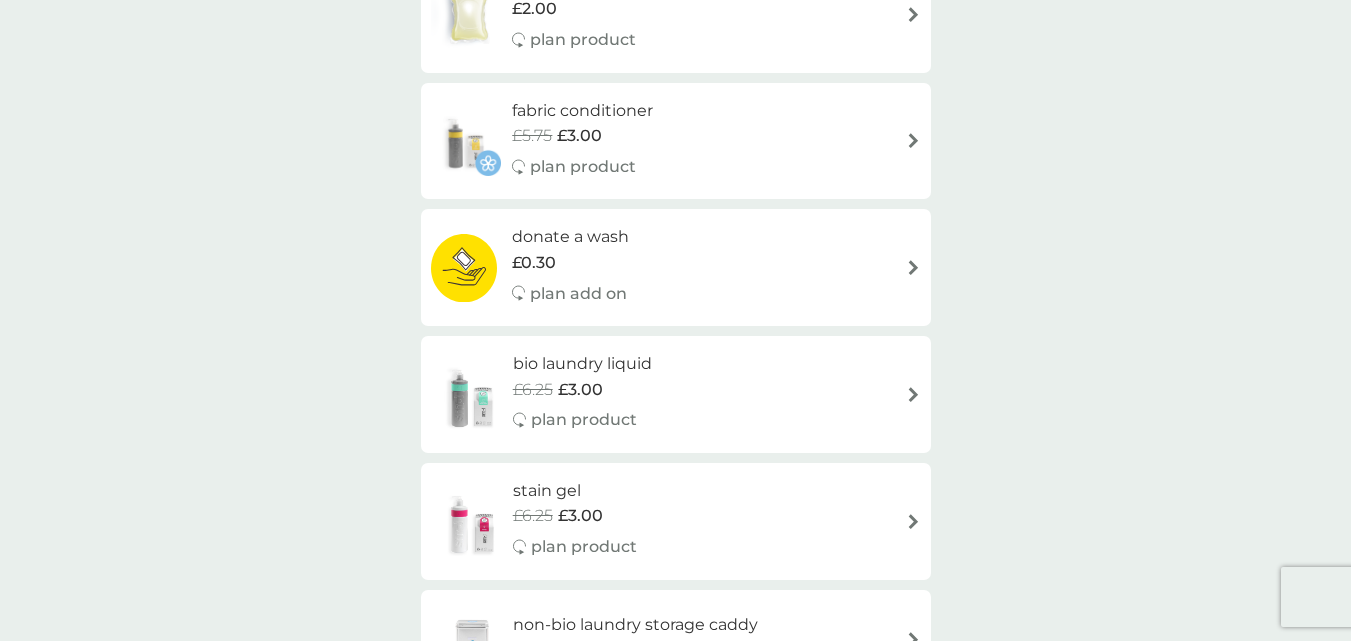 scroll, scrollTop: 600, scrollLeft: 0, axis: vertical 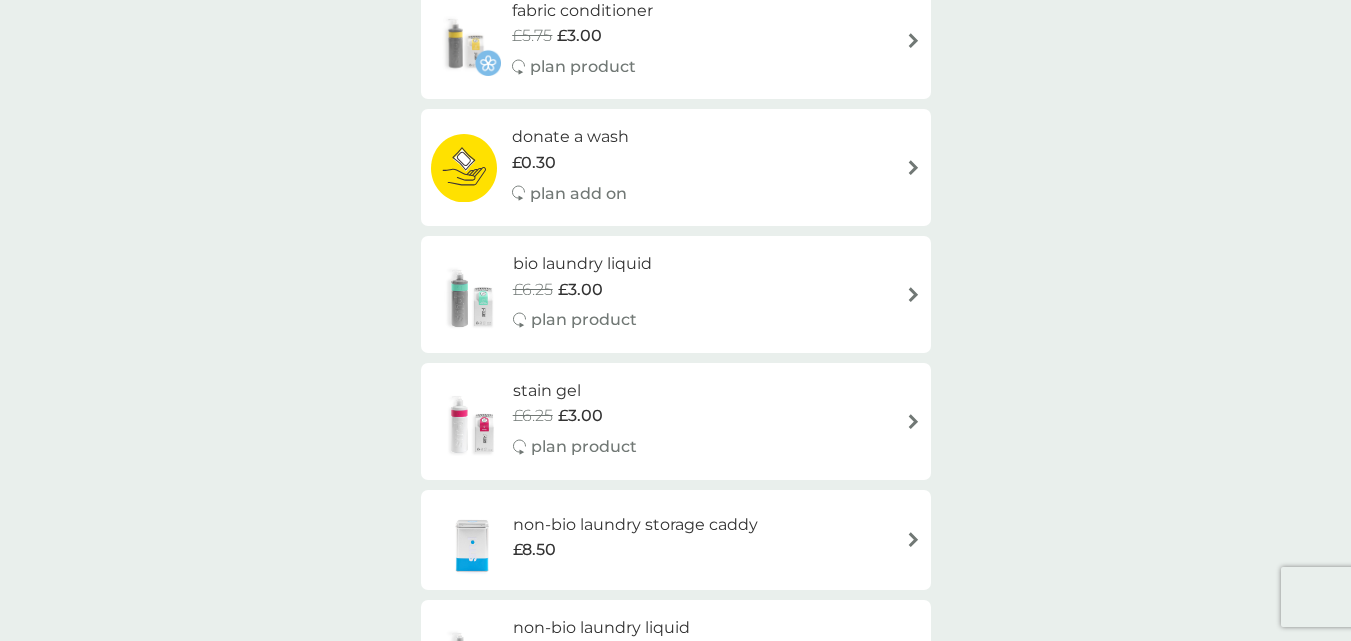 click at bounding box center (472, 421) 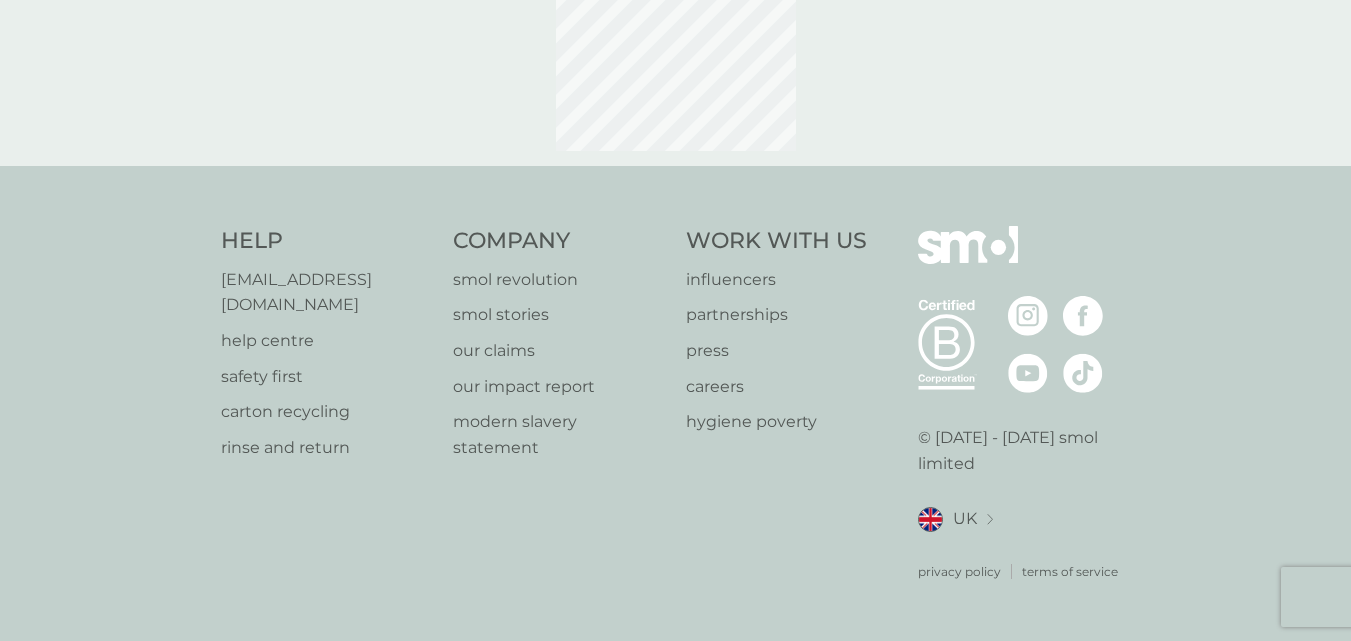 scroll, scrollTop: 0, scrollLeft: 0, axis: both 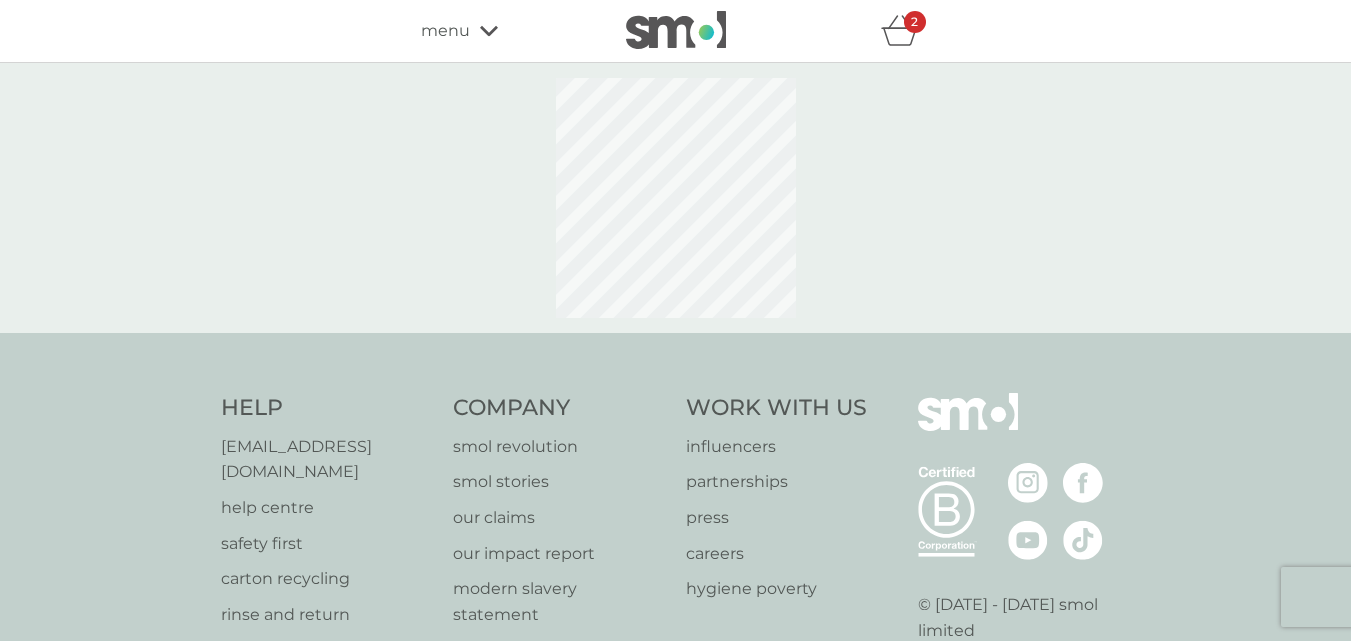 select on "182" 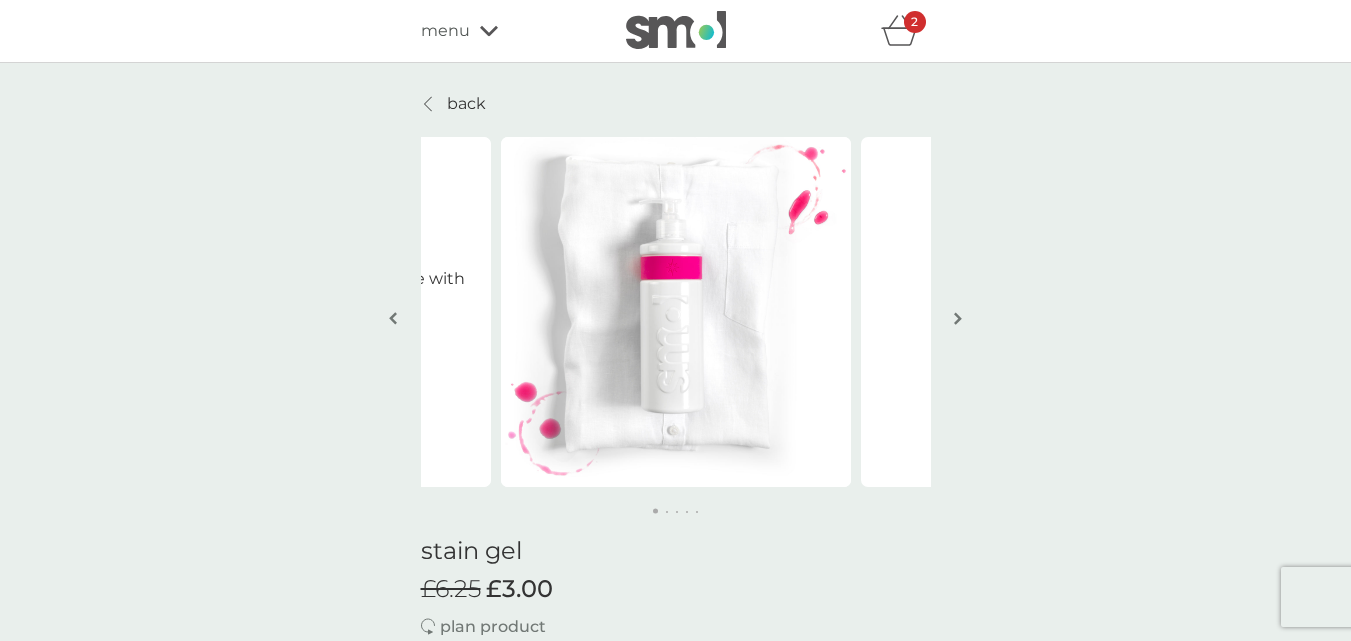 click at bounding box center [958, 318] 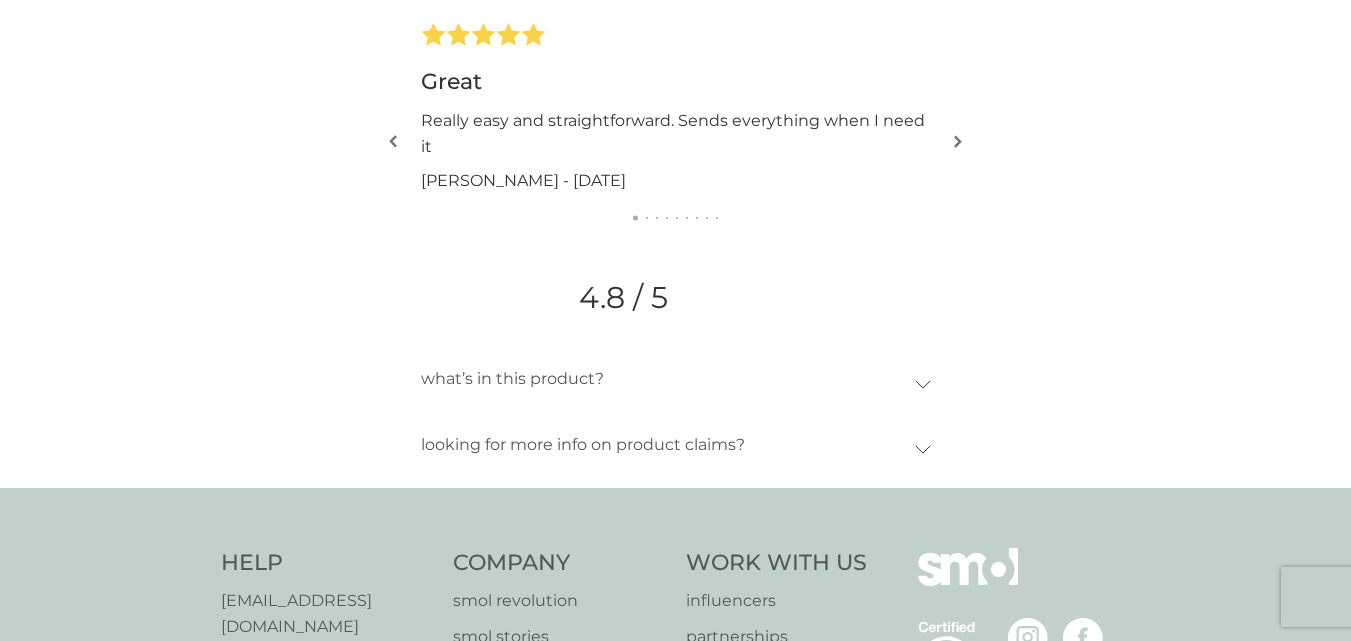 scroll, scrollTop: 2000, scrollLeft: 0, axis: vertical 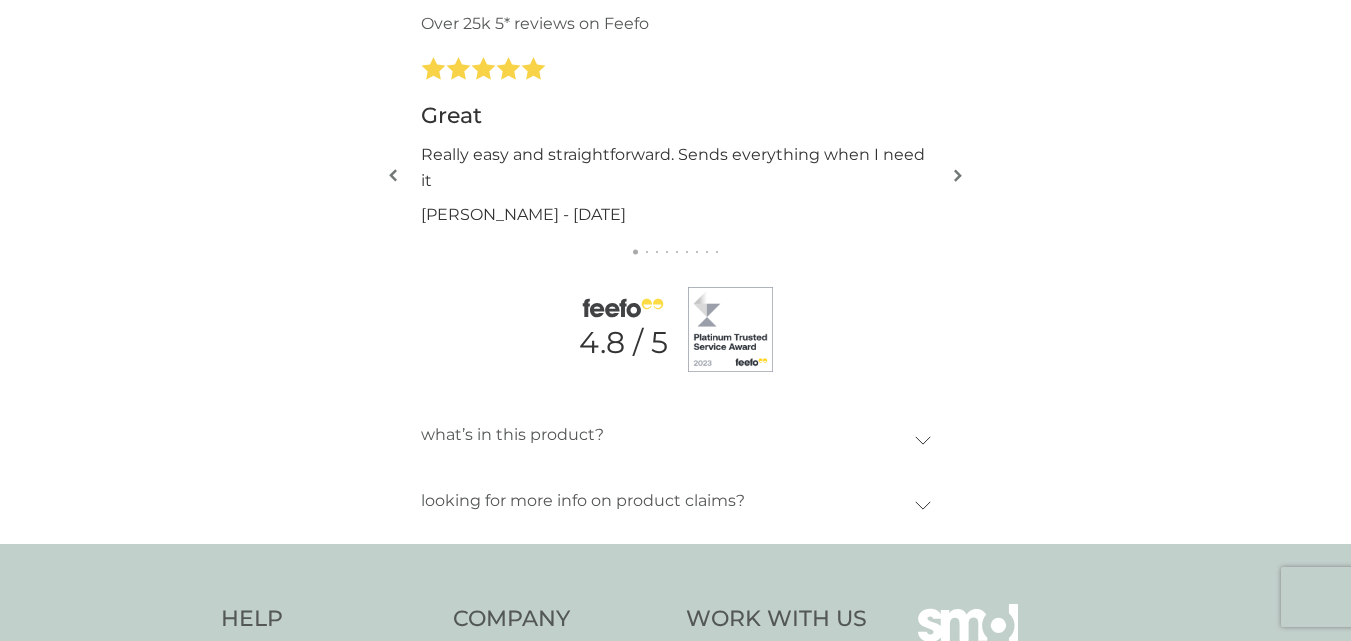 click at bounding box center [958, 175] 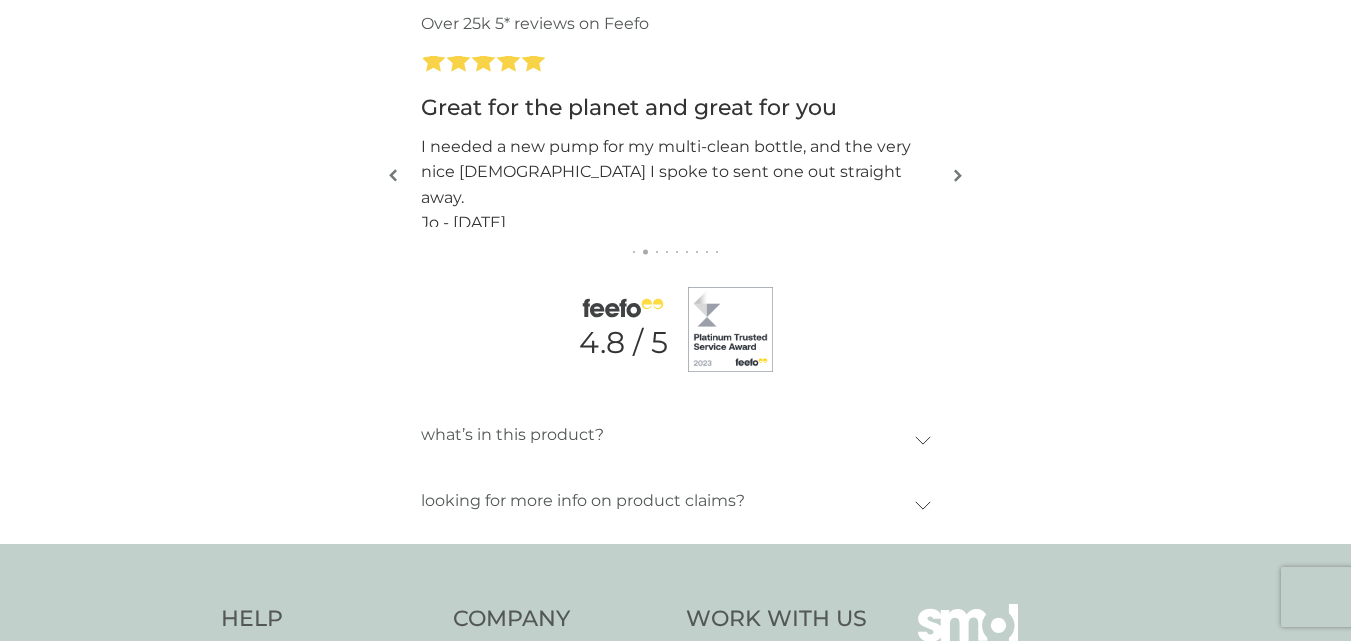 click at bounding box center (958, 177) 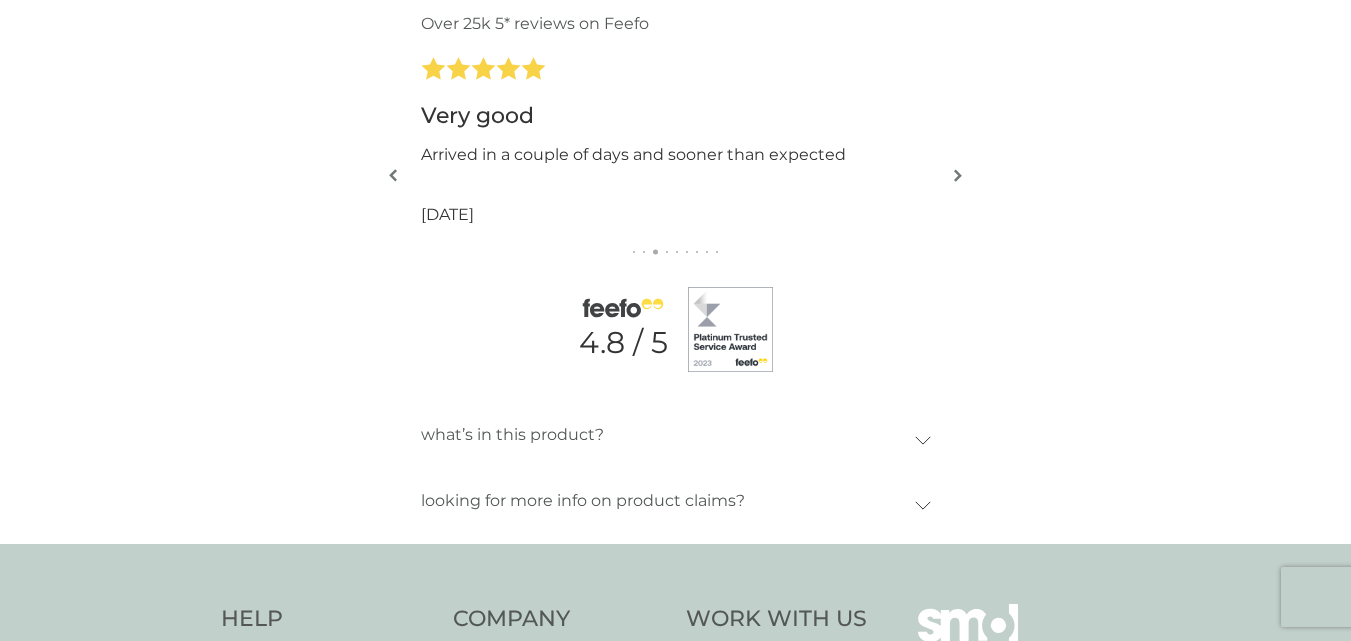 click at bounding box center (958, 177) 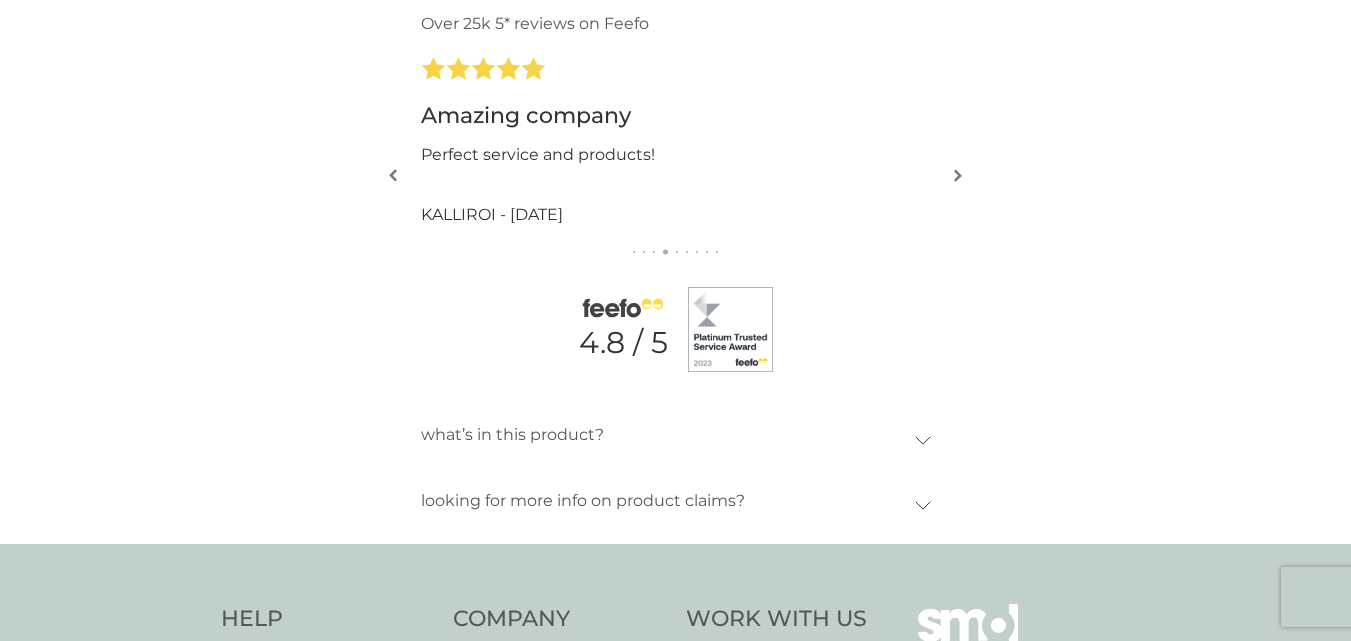 click at bounding box center (958, 177) 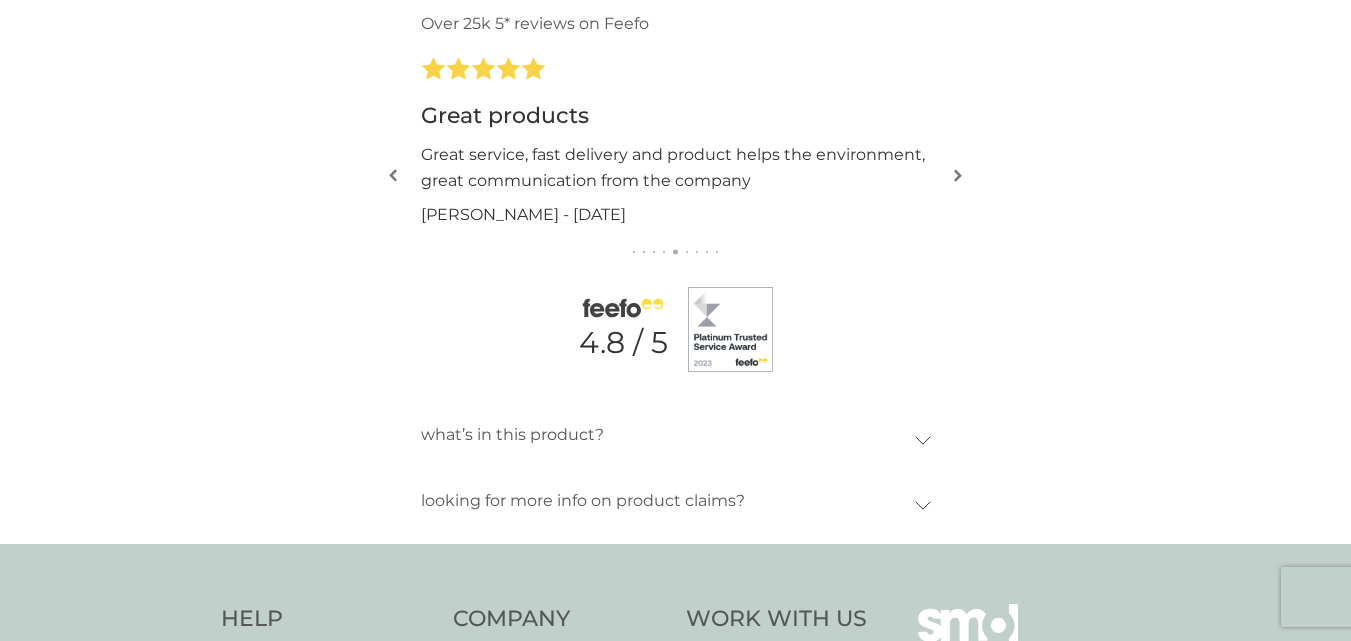 click at bounding box center (958, 177) 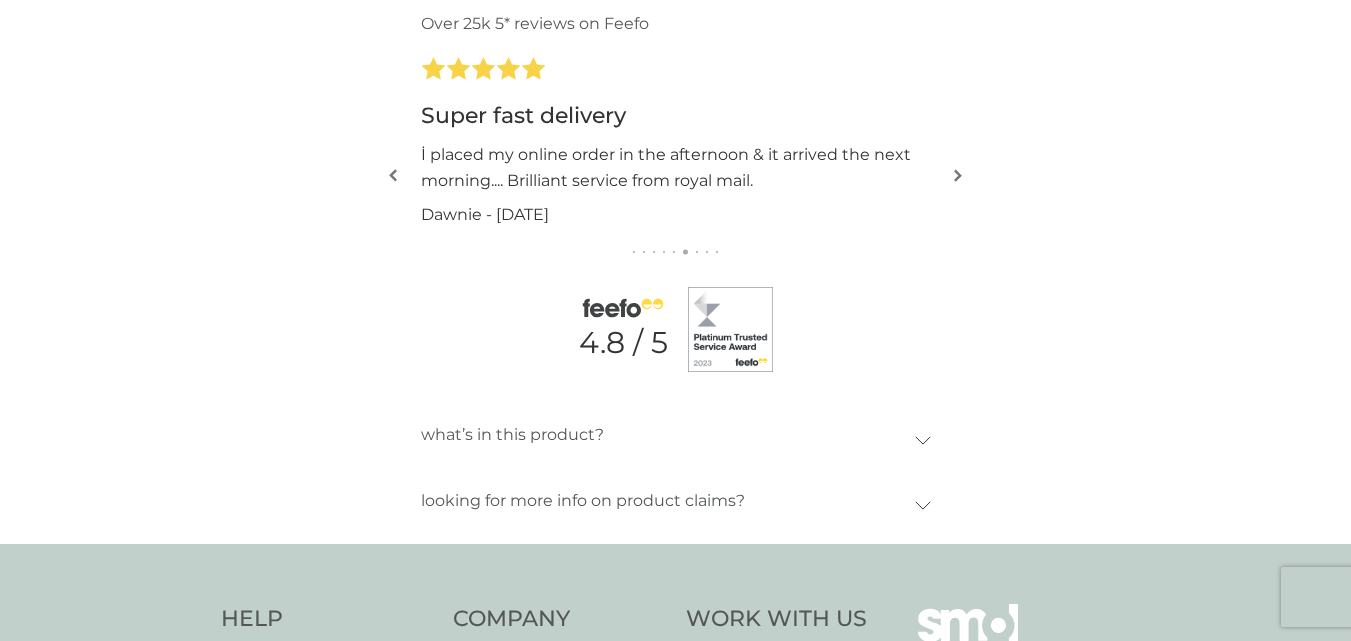 click at bounding box center (958, 177) 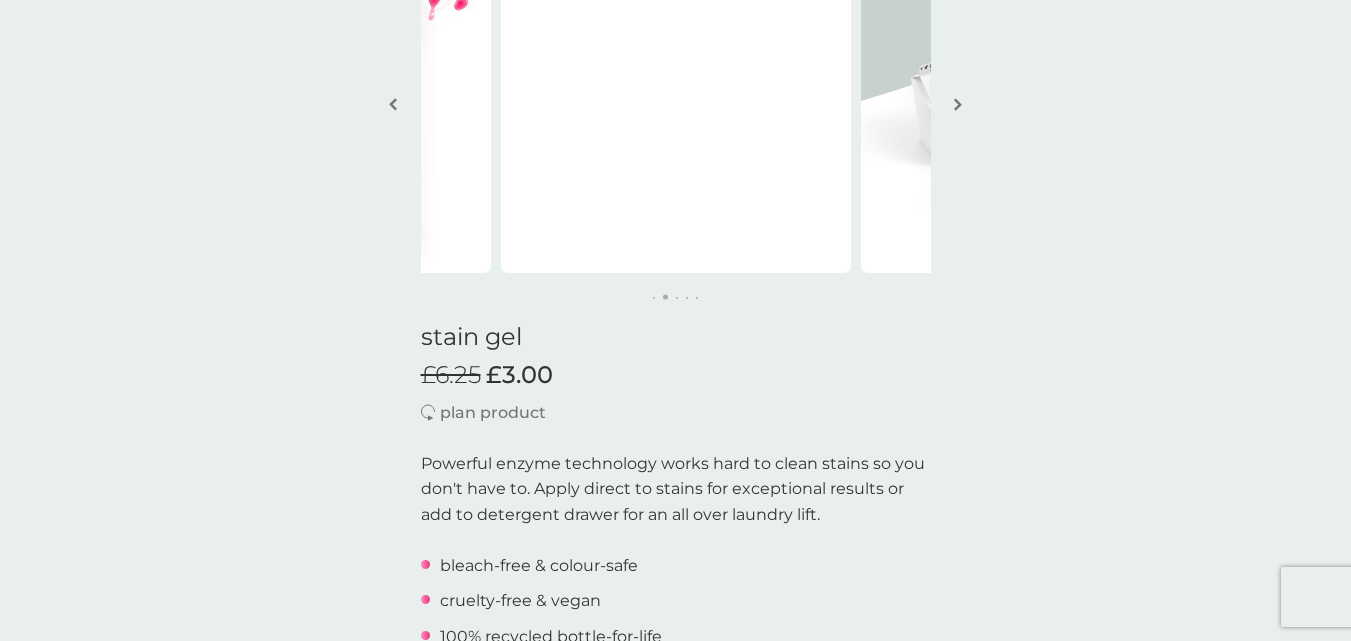 scroll, scrollTop: 0, scrollLeft: 0, axis: both 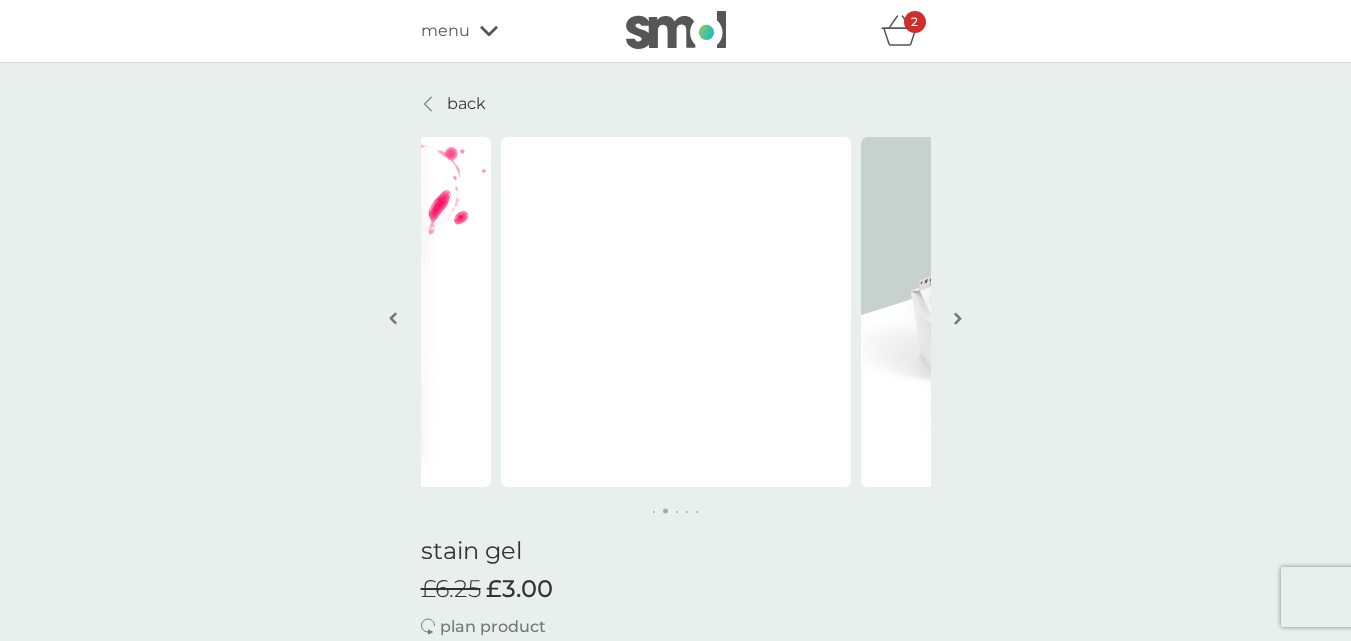 click on "menu" at bounding box center [445, 31] 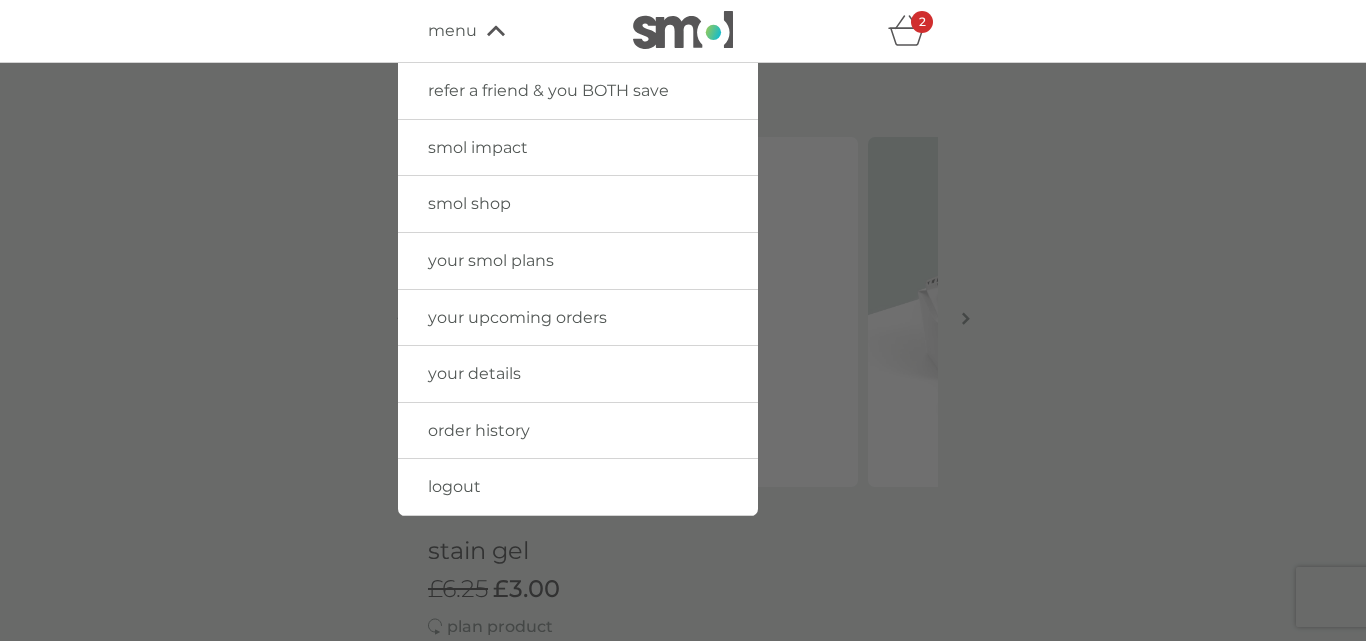 click on "smol shop" at bounding box center [578, 204] 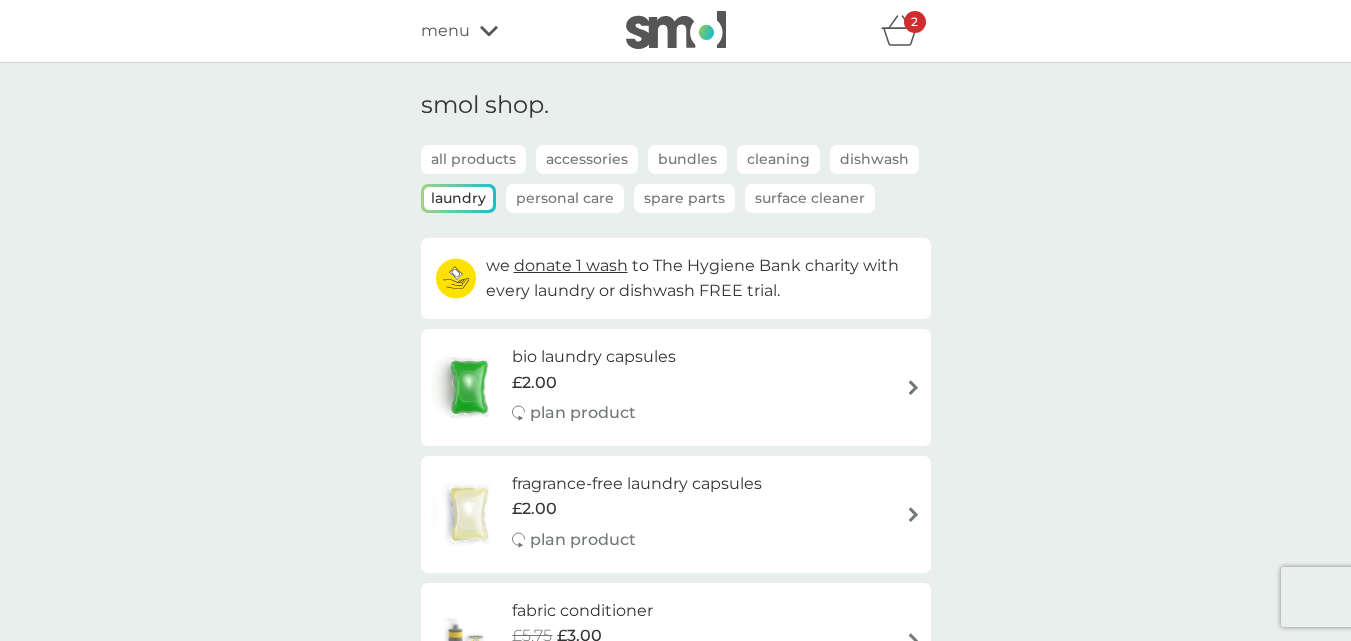 click on "all products" at bounding box center [473, 159] 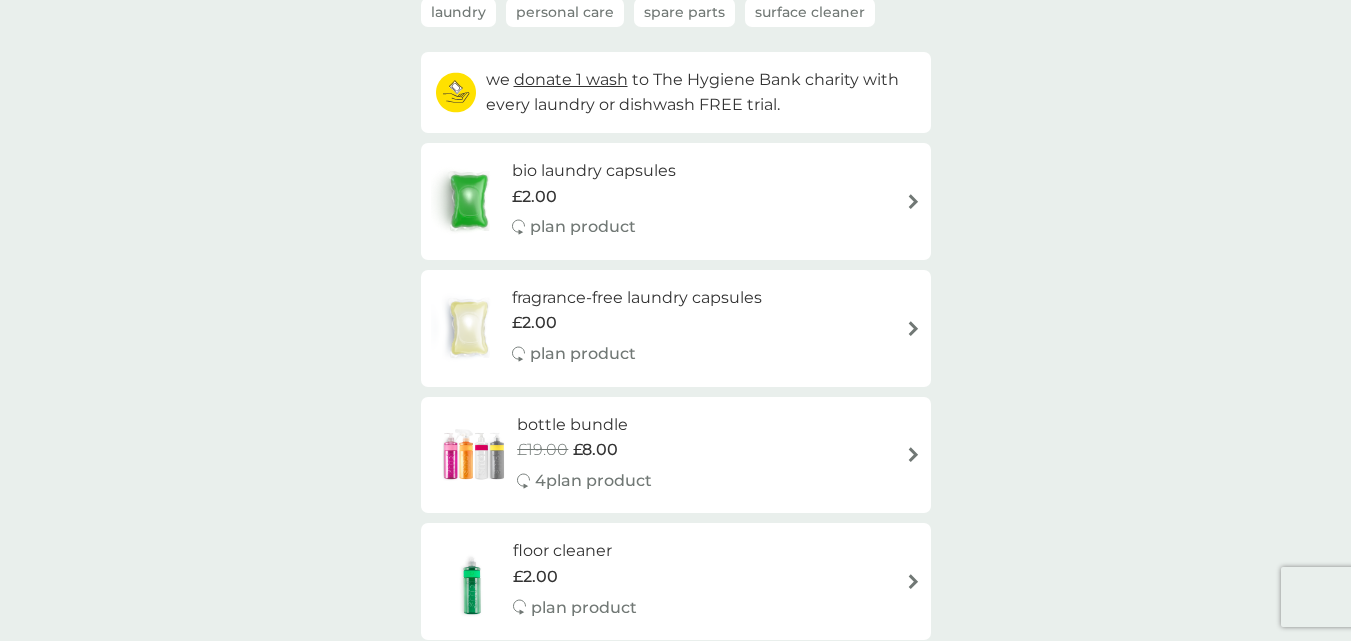 scroll, scrollTop: 0, scrollLeft: 0, axis: both 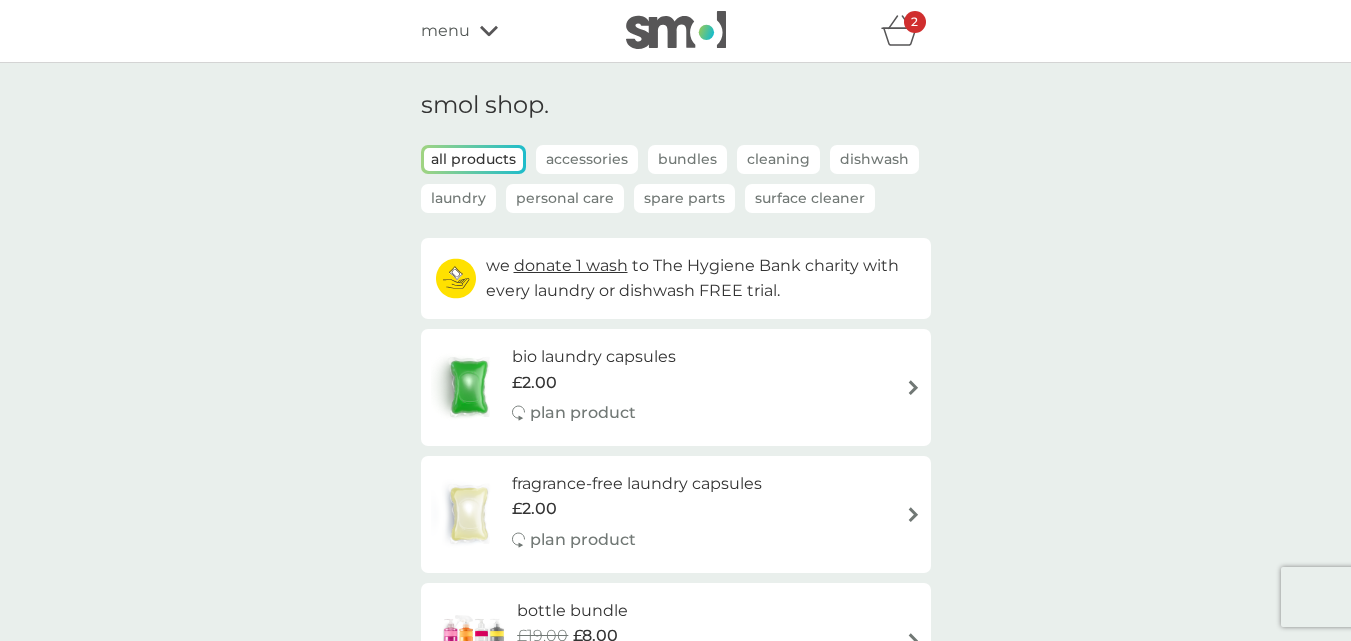 click 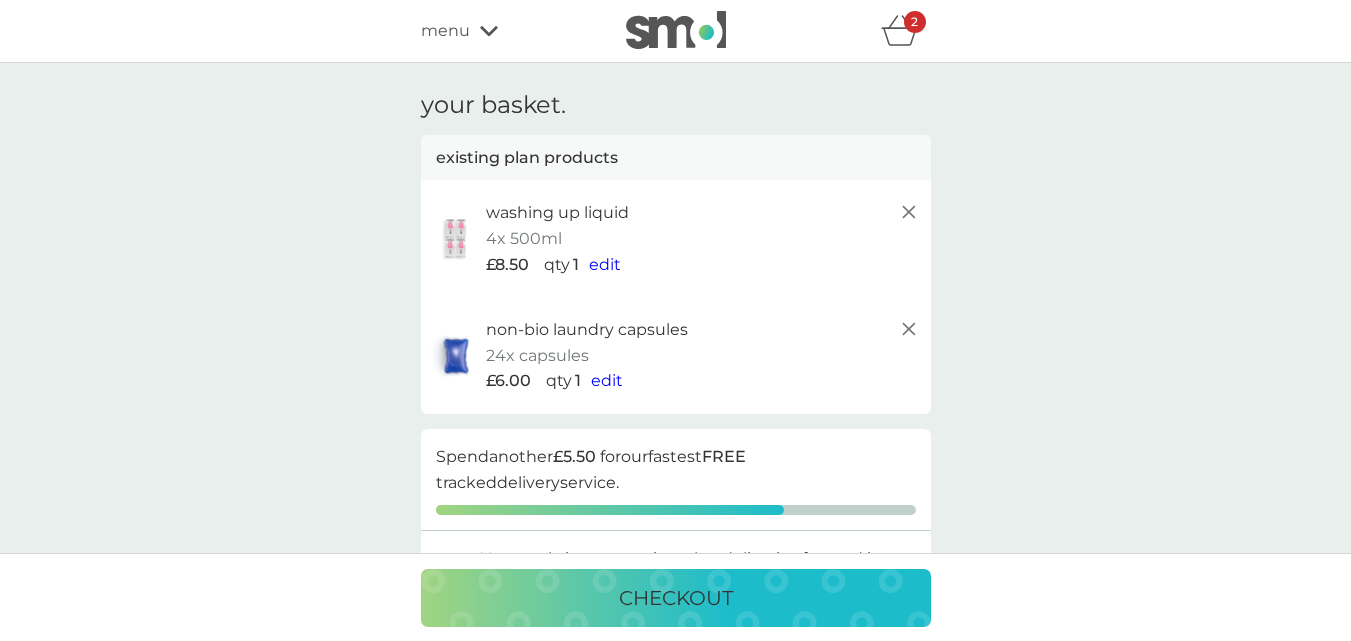 click on "non-bio laundry capsules" at bounding box center (587, 330) 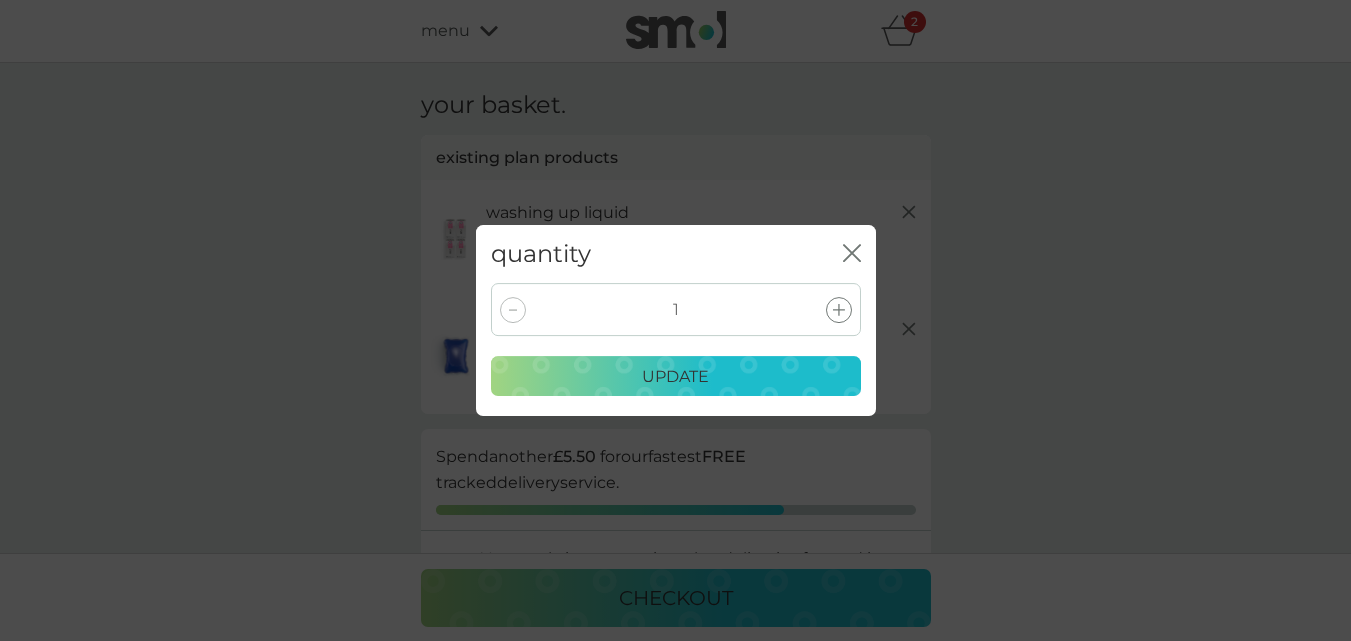 click 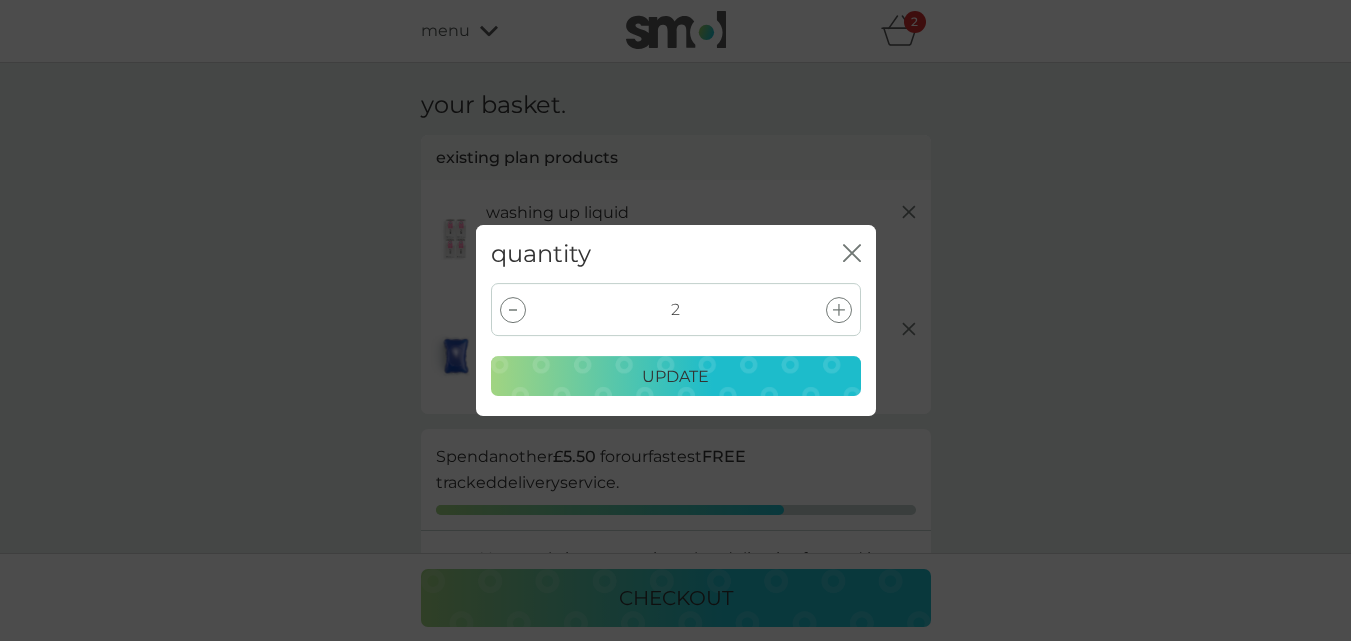 click on "update" at bounding box center (676, 377) 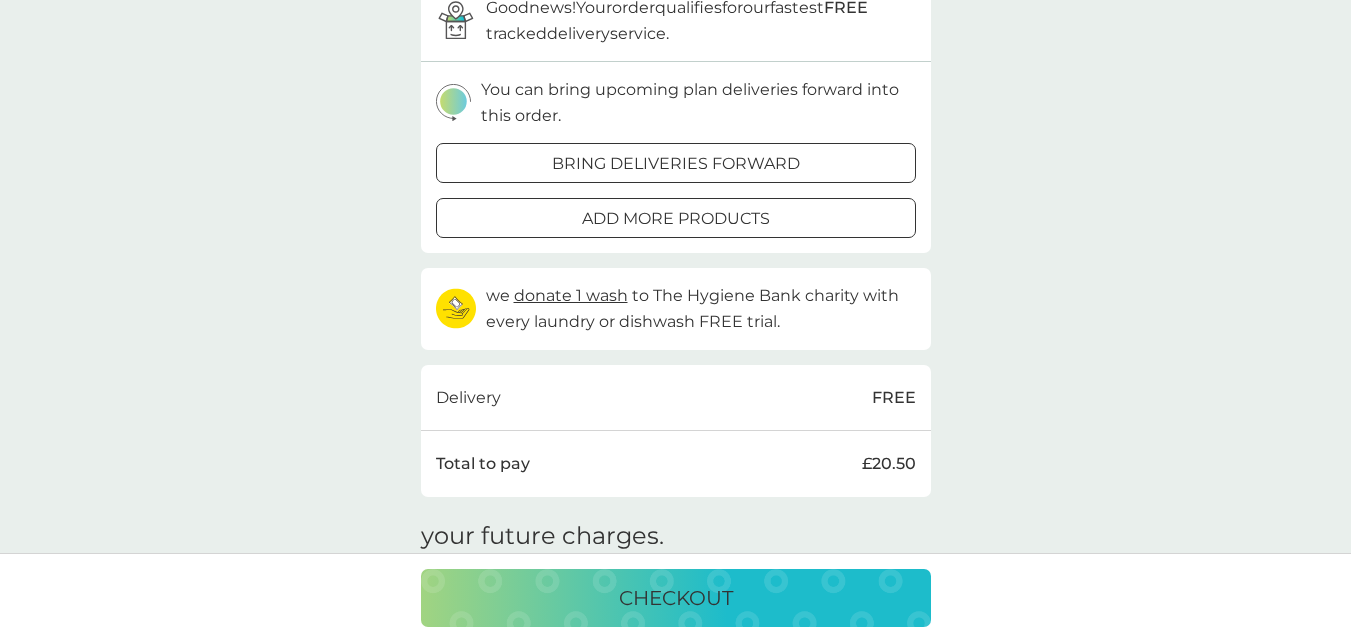 scroll, scrollTop: 500, scrollLeft: 0, axis: vertical 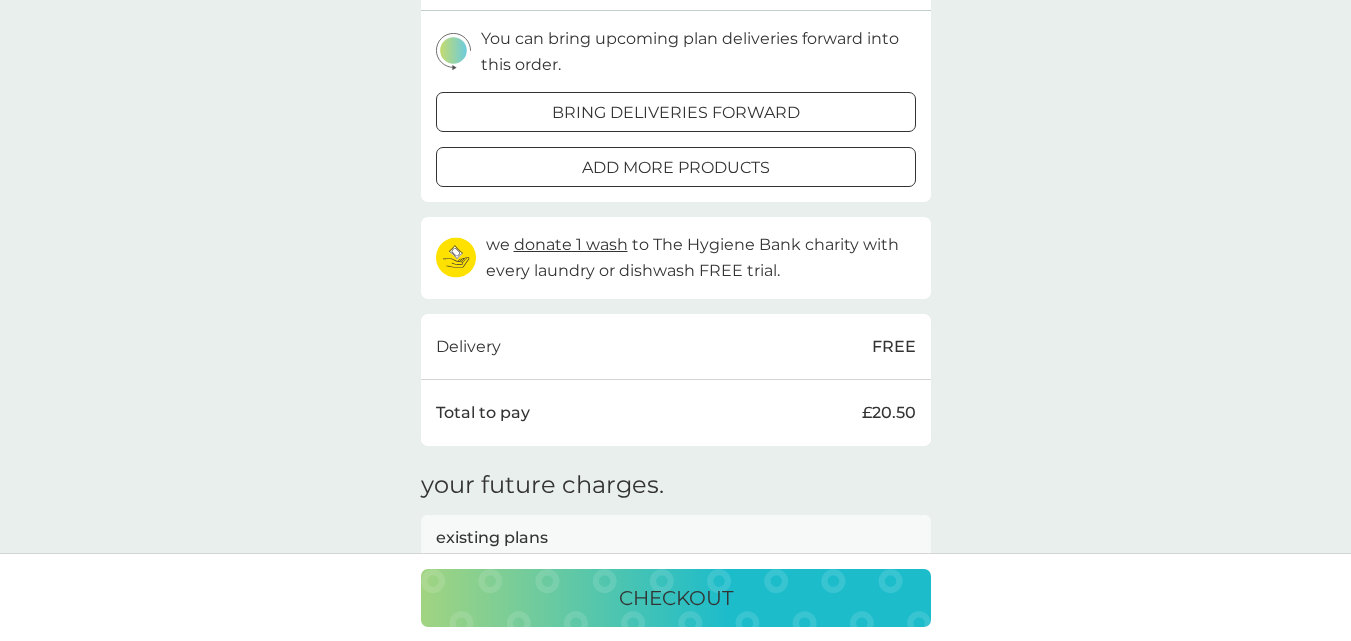click on "checkout" at bounding box center (676, 598) 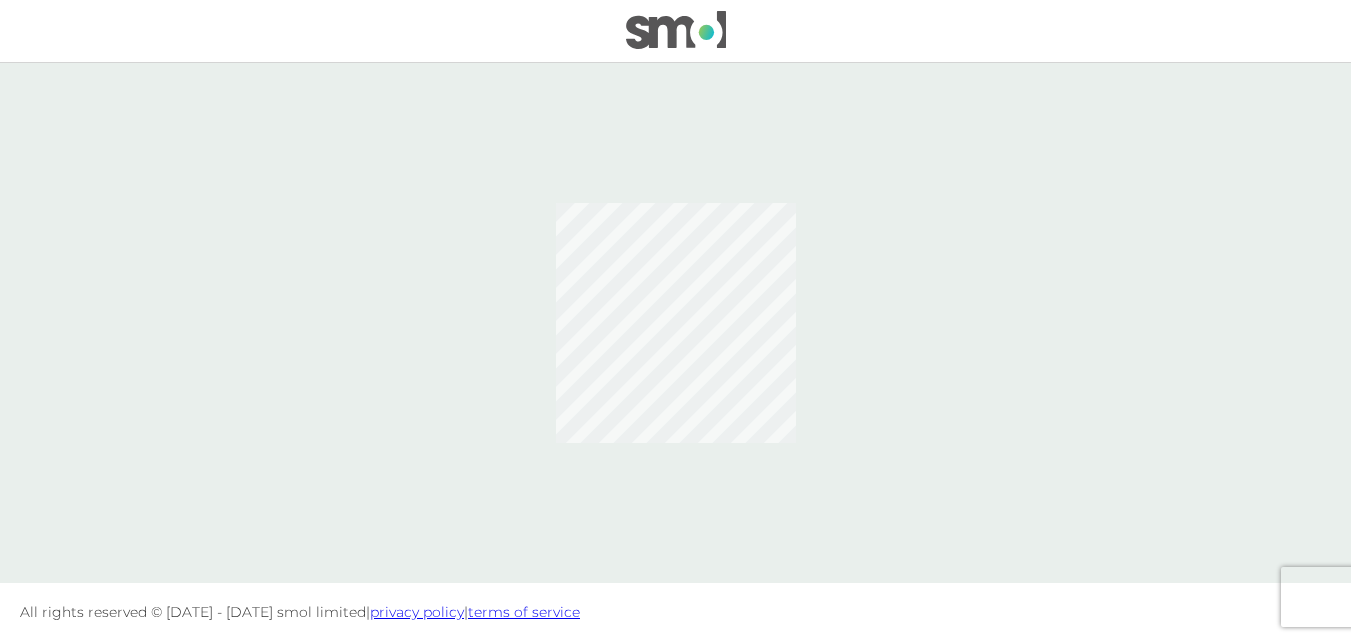 scroll, scrollTop: 0, scrollLeft: 0, axis: both 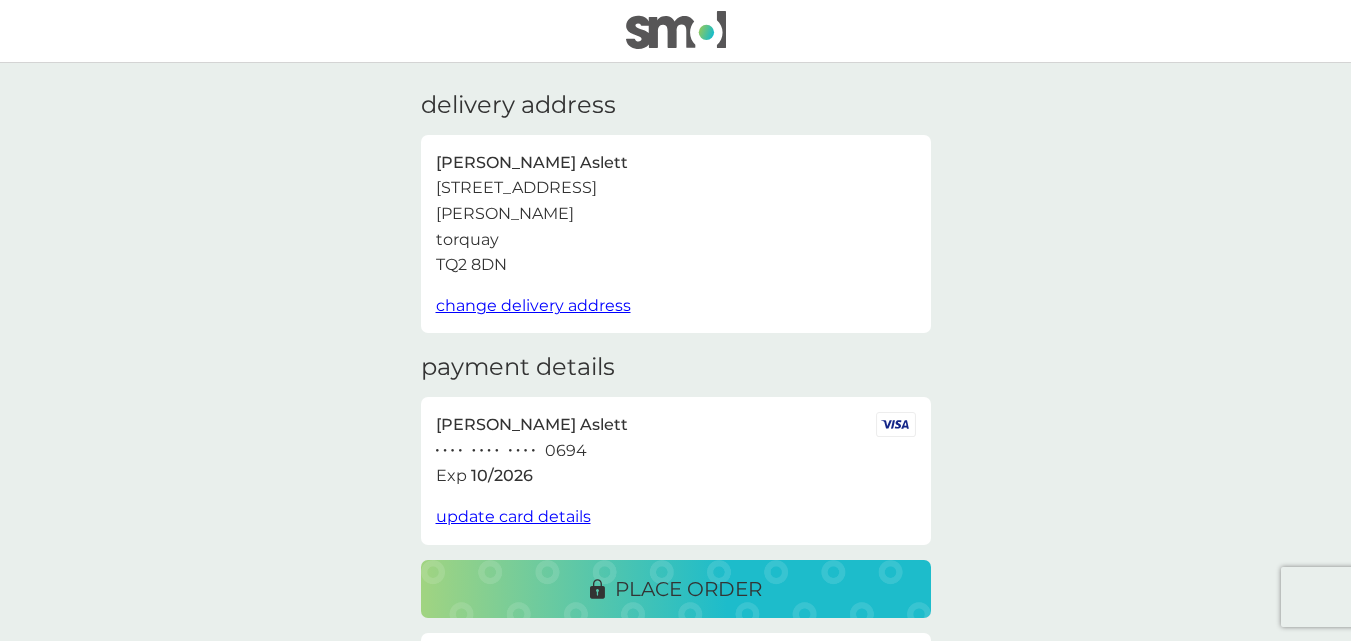 click on "place order" at bounding box center [676, 589] 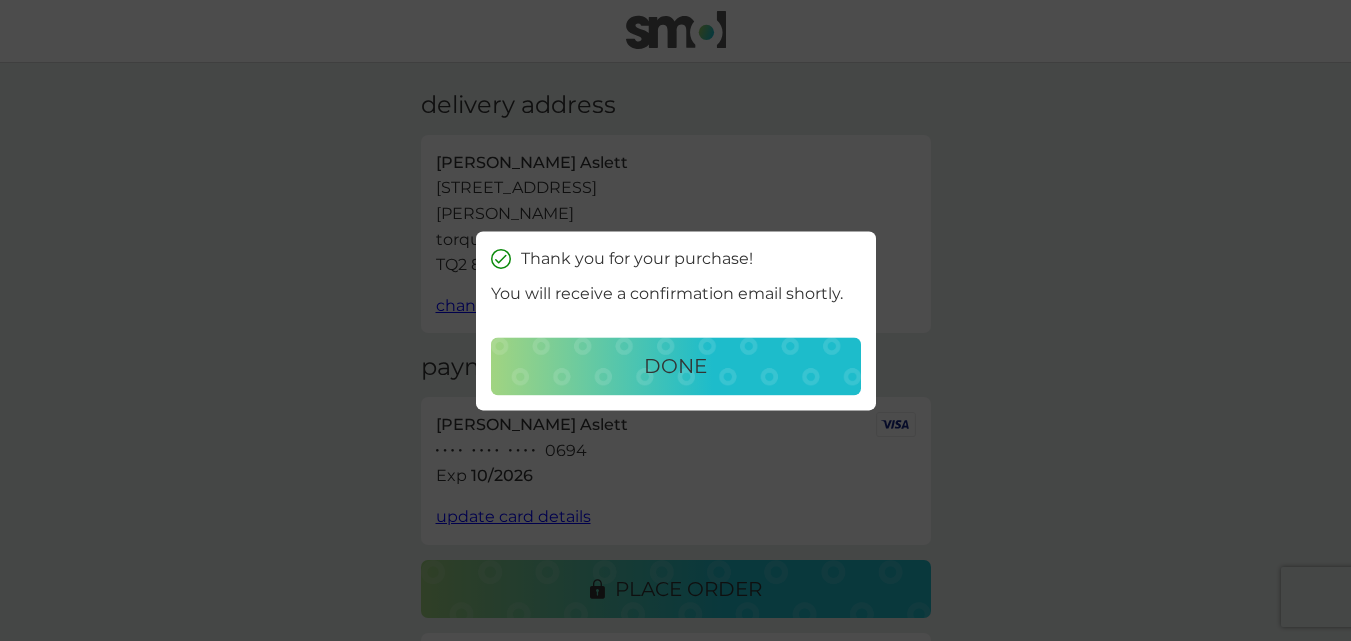 click on "done" at bounding box center (675, 366) 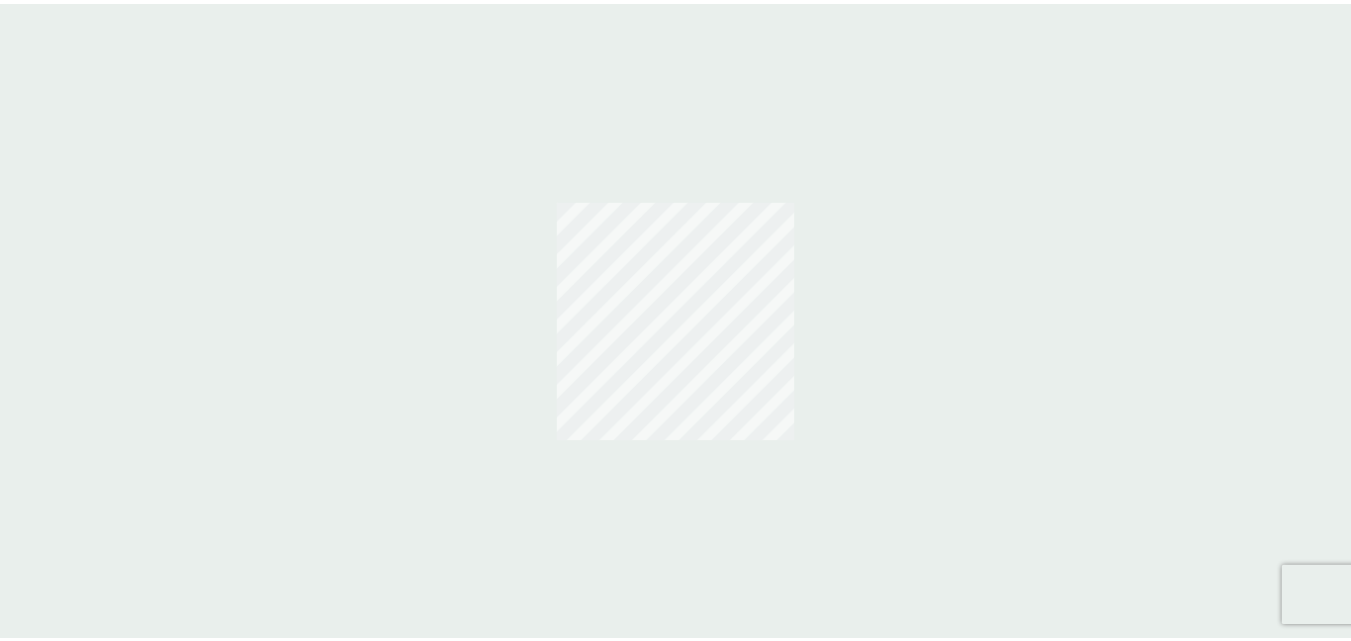 scroll, scrollTop: 0, scrollLeft: 0, axis: both 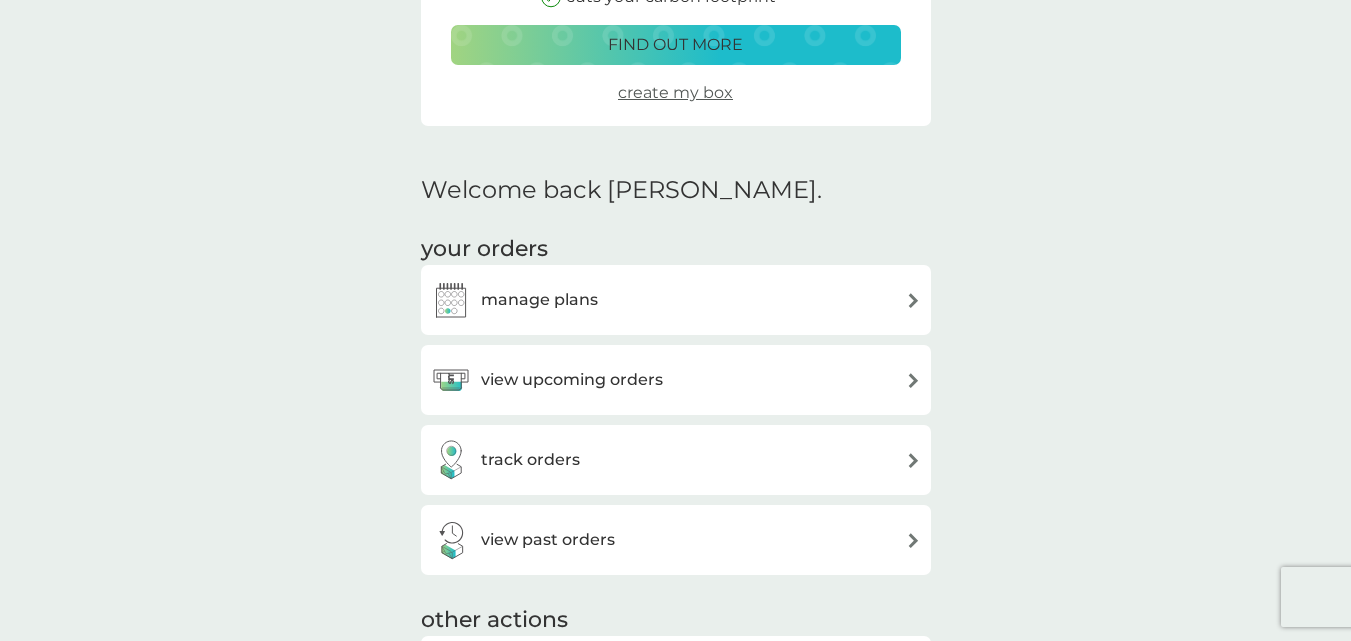 click on "manage plans" at bounding box center [676, 300] 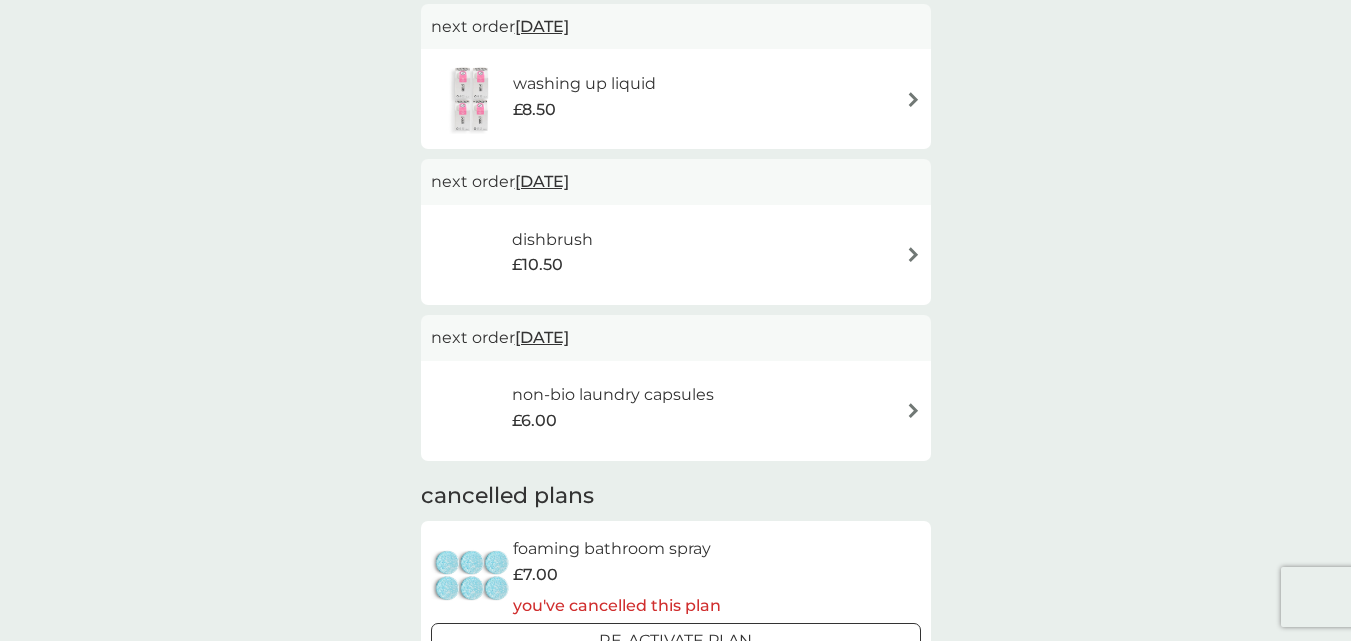 scroll, scrollTop: 600, scrollLeft: 0, axis: vertical 